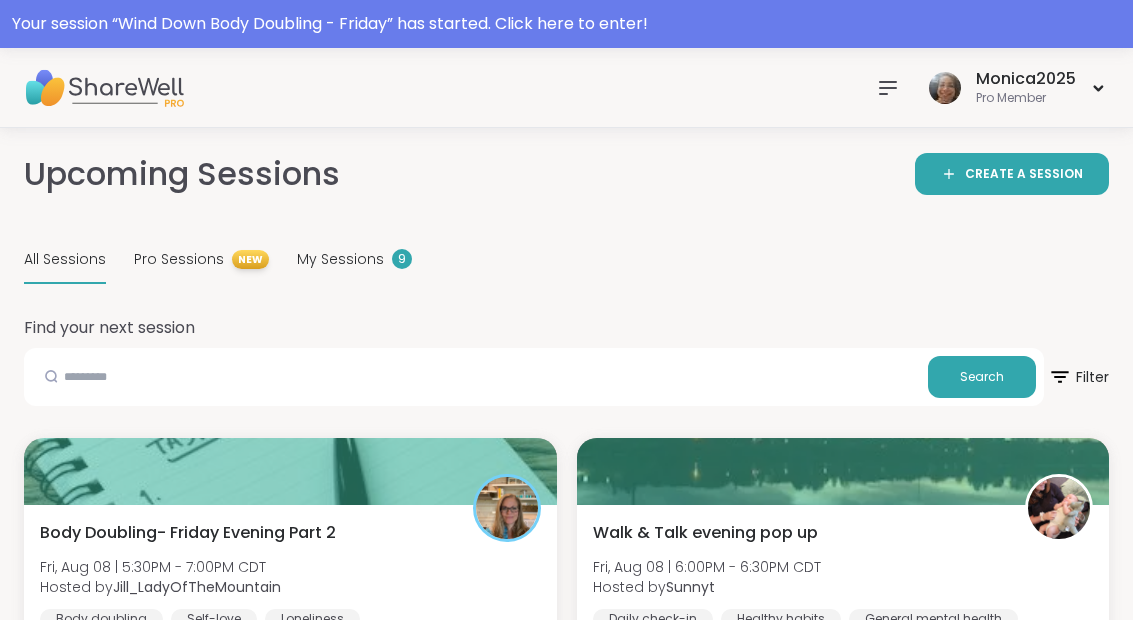 scroll, scrollTop: 163, scrollLeft: 0, axis: vertical 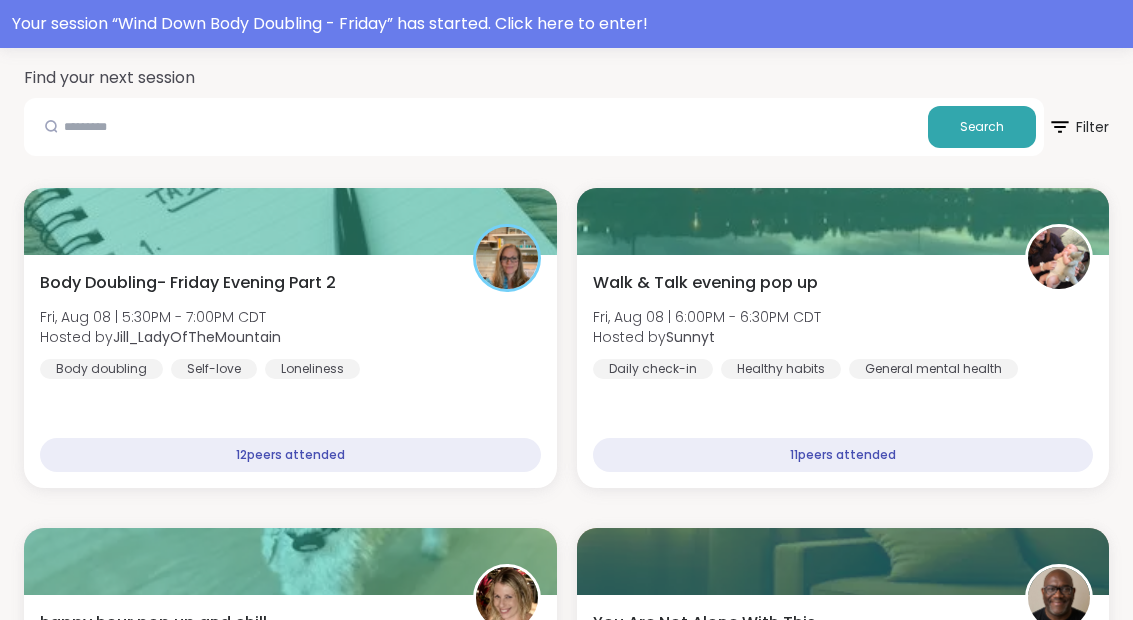 click on "Body Doubling- Friday Evening Part 2 [DAY], [MONTH] [DAY_NUM] | [TIME] - [TIME] [TIMEZONE] Hosted by [USERNAME] Body doubling Self-love Loneliness" at bounding box center [290, 325] 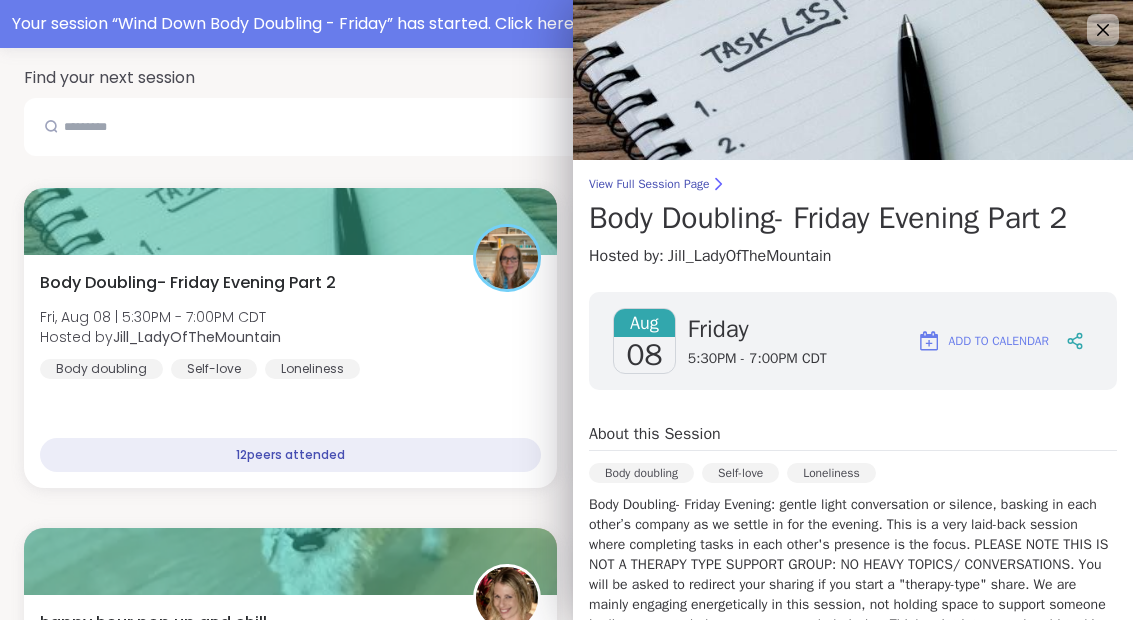 click 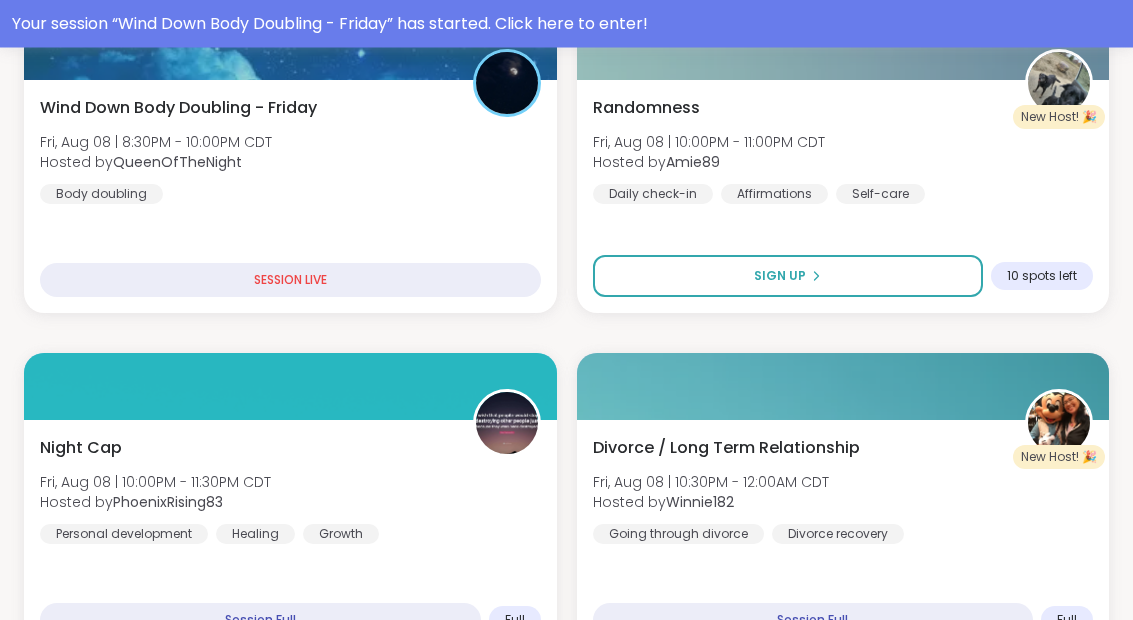 scroll, scrollTop: 1785, scrollLeft: 0, axis: vertical 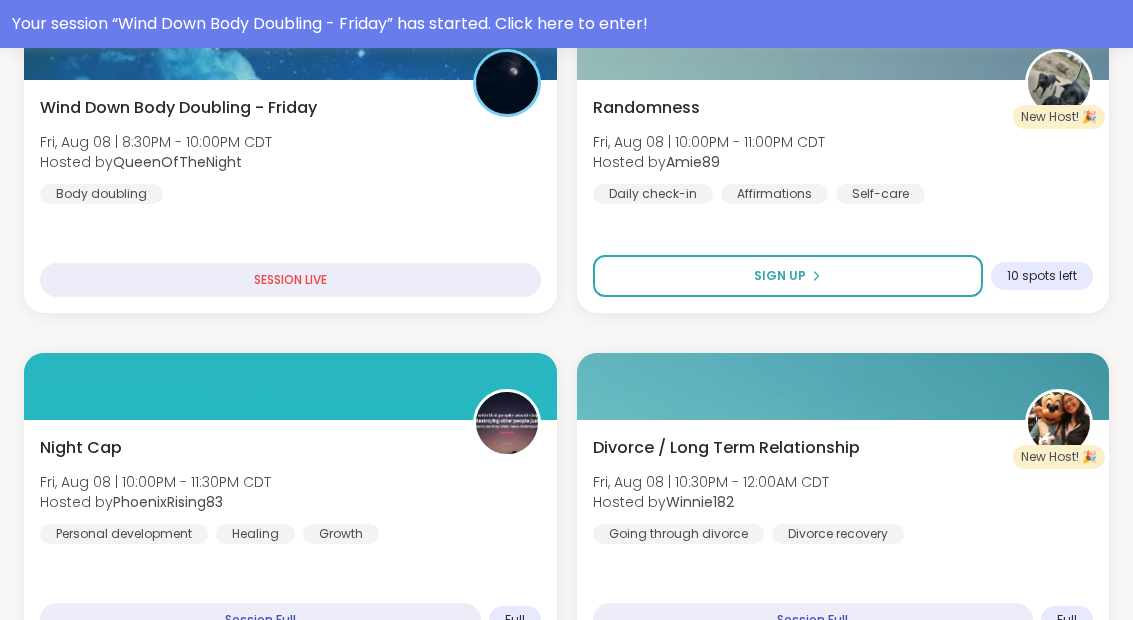 click on "Wind Down Body Doubling - Friday [DAY], [MONTH] [DAY_NUM] | [TIME] - [TIME] [TIMEZONE] Hosted by [USERNAME] Body doubling" at bounding box center (290, 150) 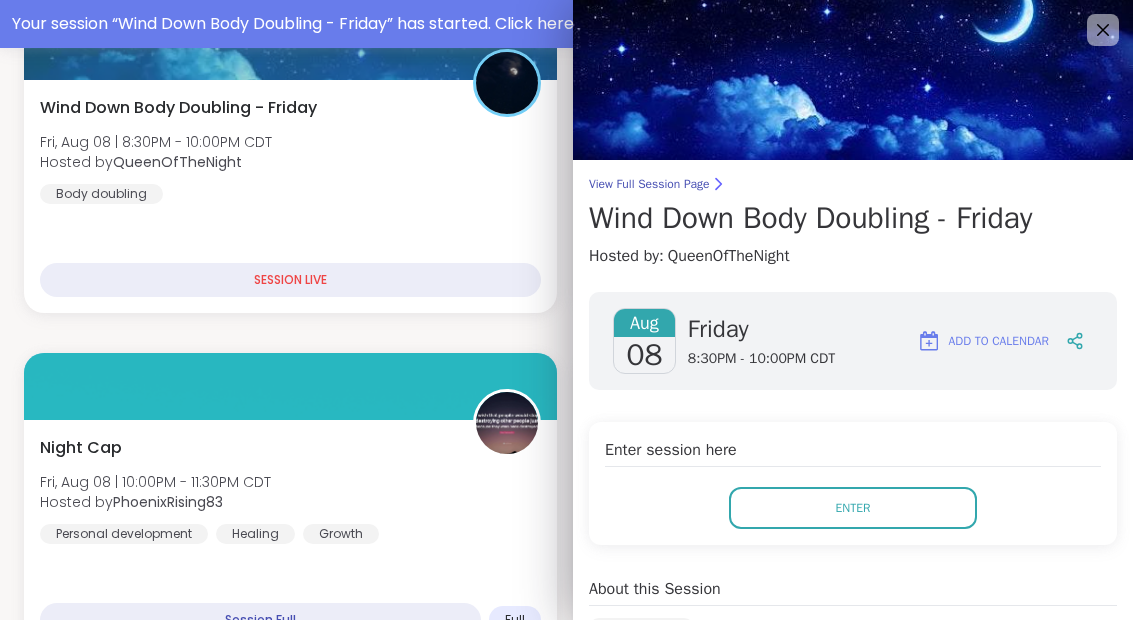 click on "Enter" at bounding box center (853, 508) 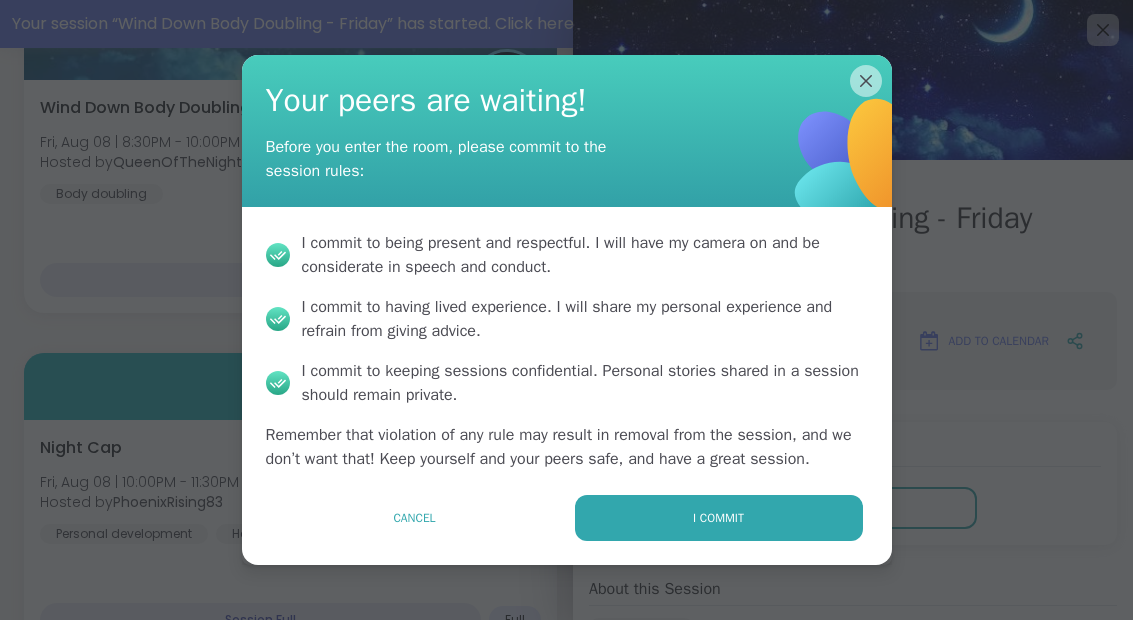 click on "I commit" at bounding box center (719, 518) 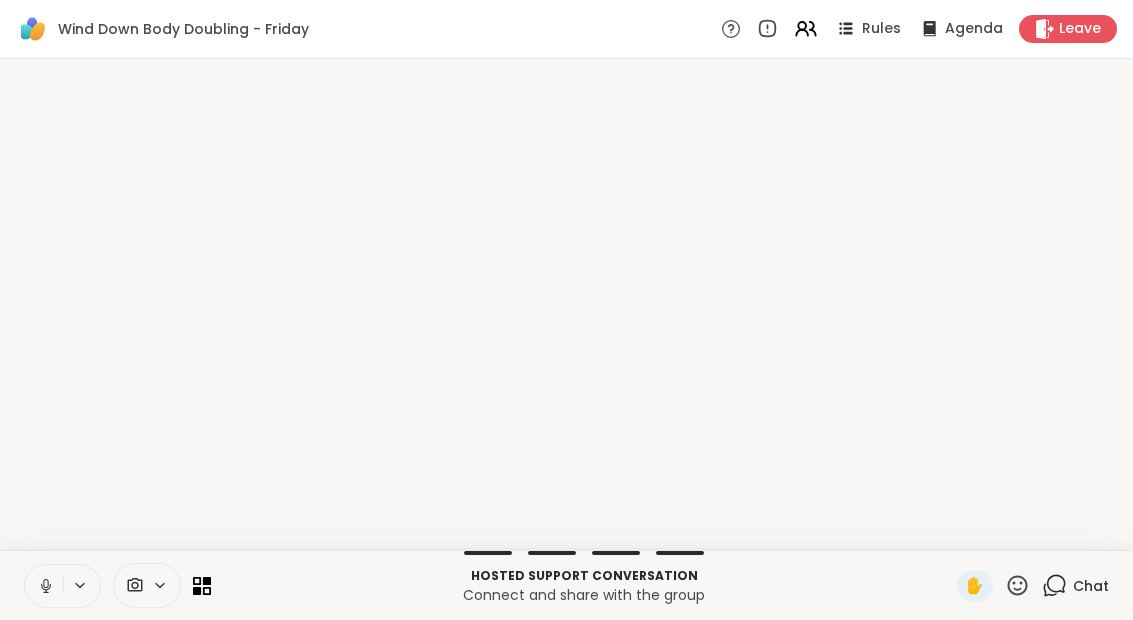 scroll, scrollTop: 0, scrollLeft: 0, axis: both 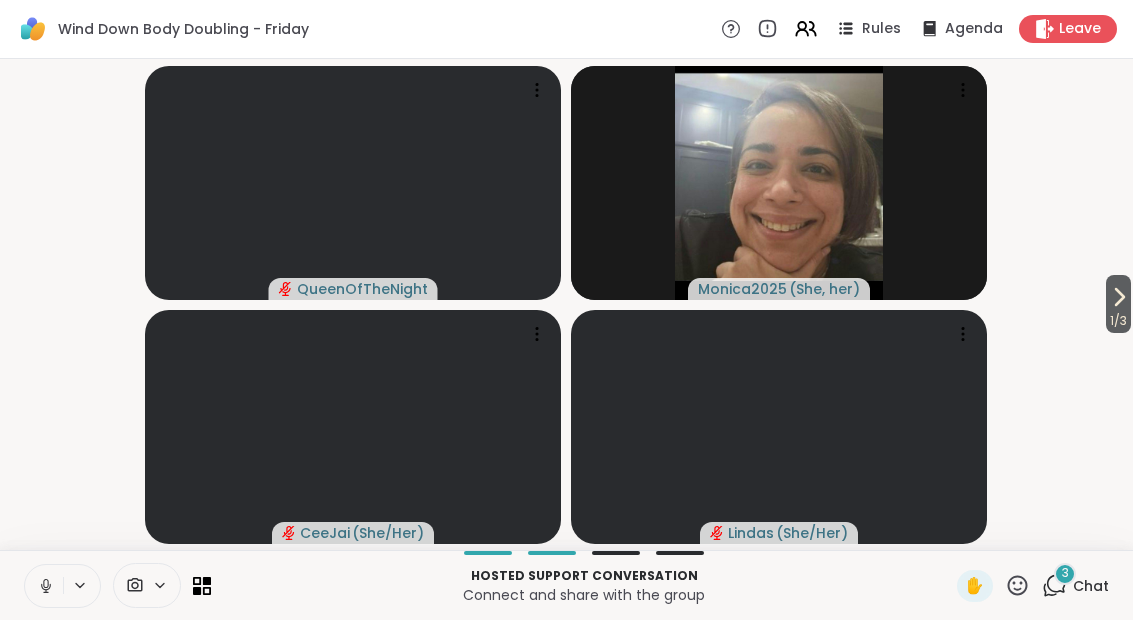 click on "Hosted support conversation Connect and share with the group ✋ 3 Chat" at bounding box center [566, 585] 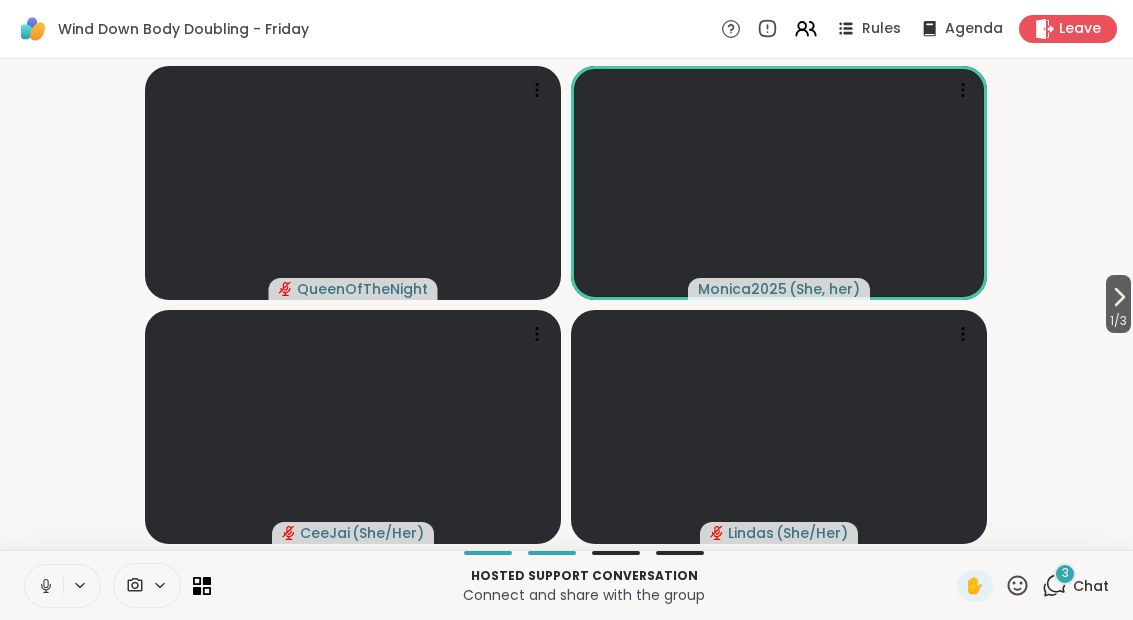 click at bounding box center (44, 586) 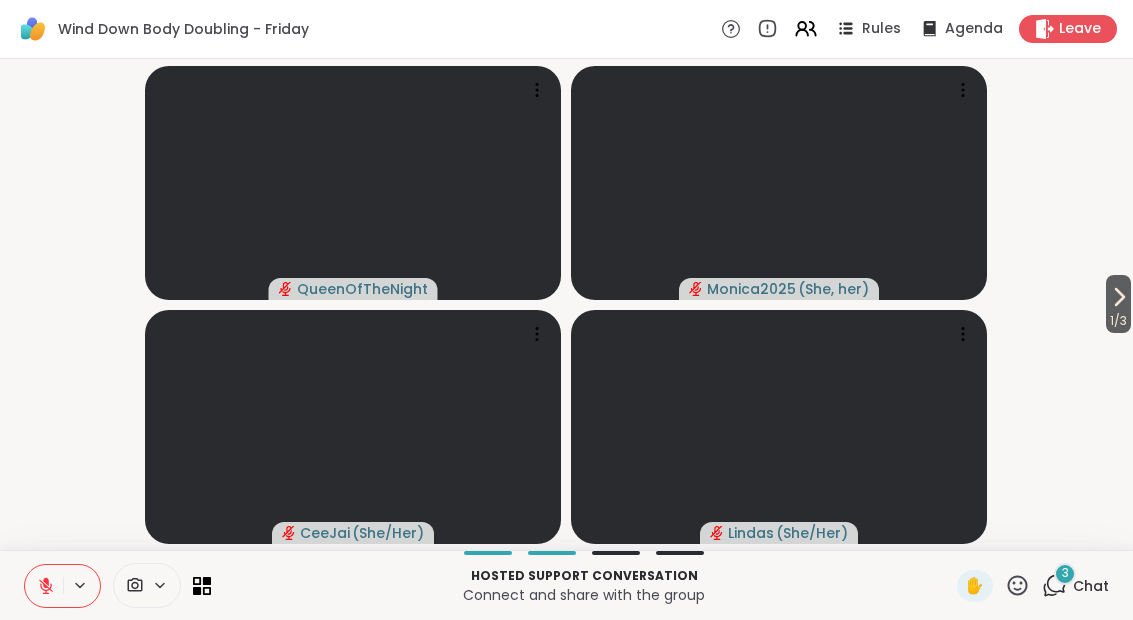 click 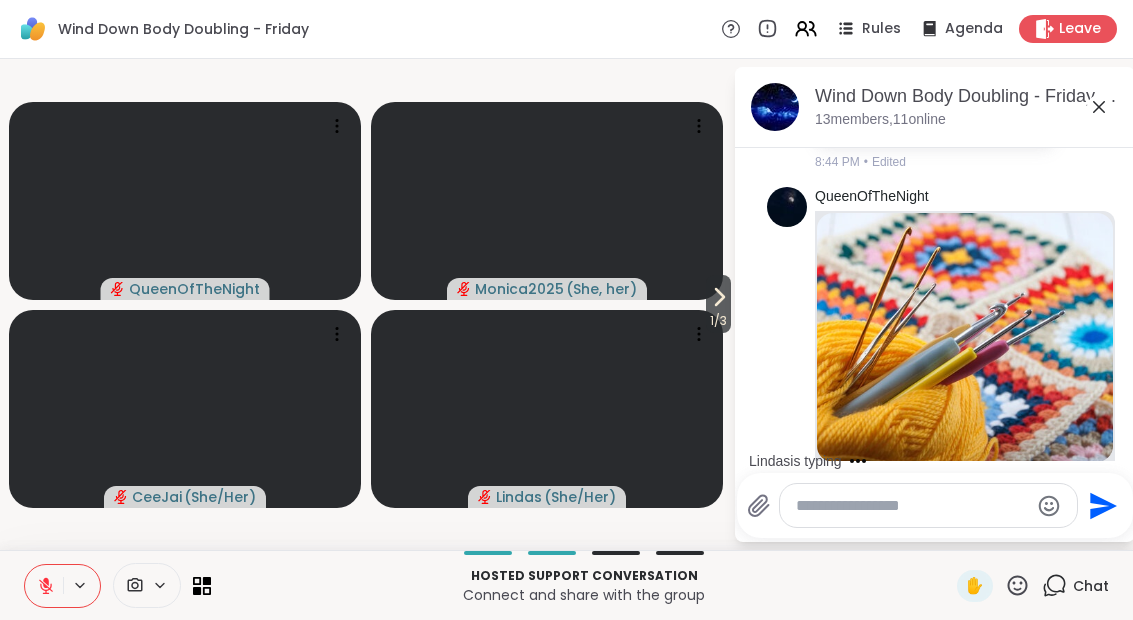 scroll, scrollTop: 503, scrollLeft: 0, axis: vertical 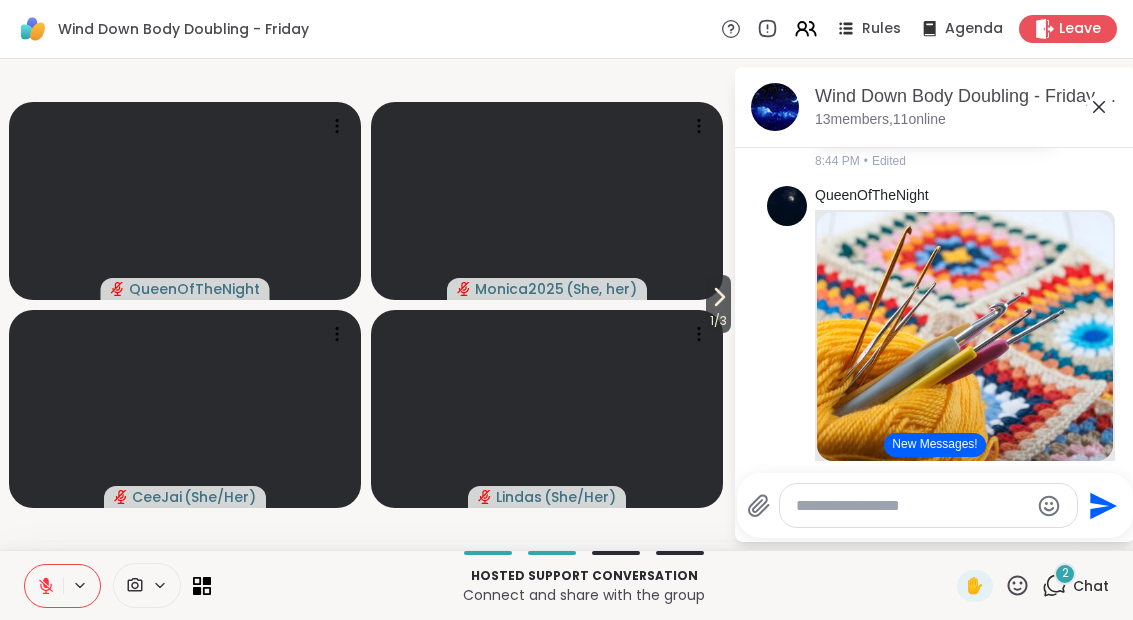 click at bounding box center [547, 201] 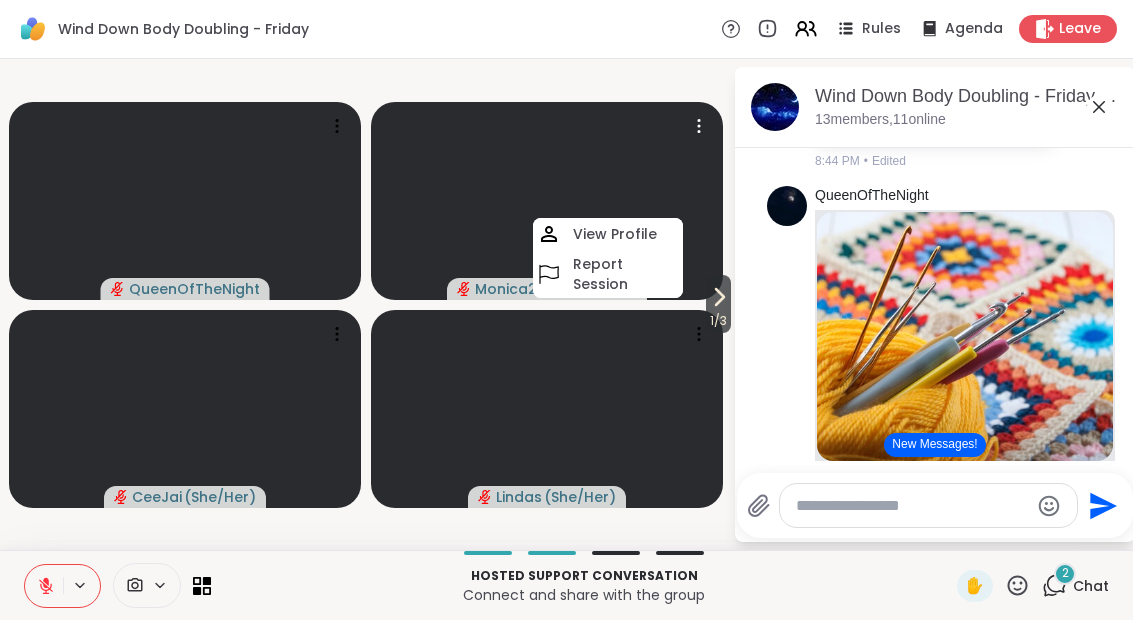 click 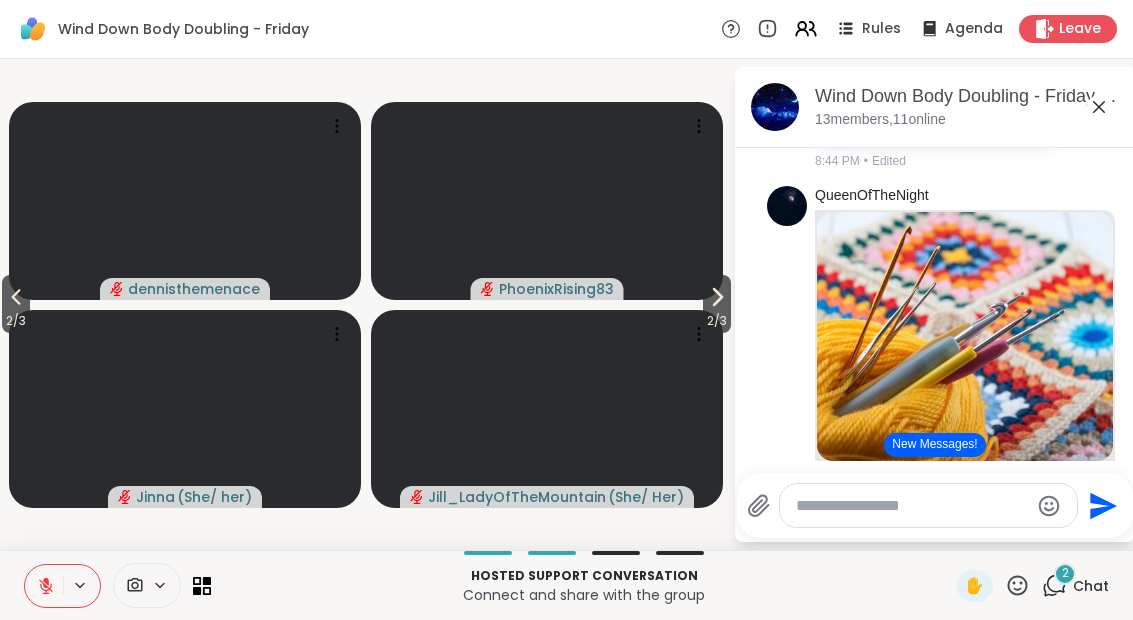 click 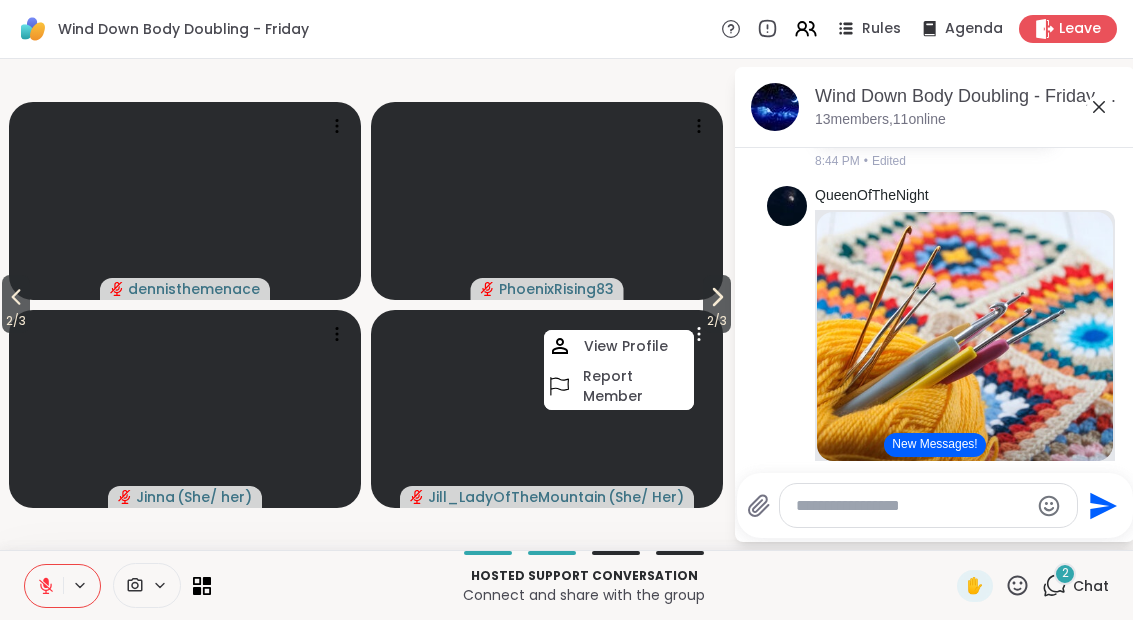 click on "2  /  3" at bounding box center (16, 321) 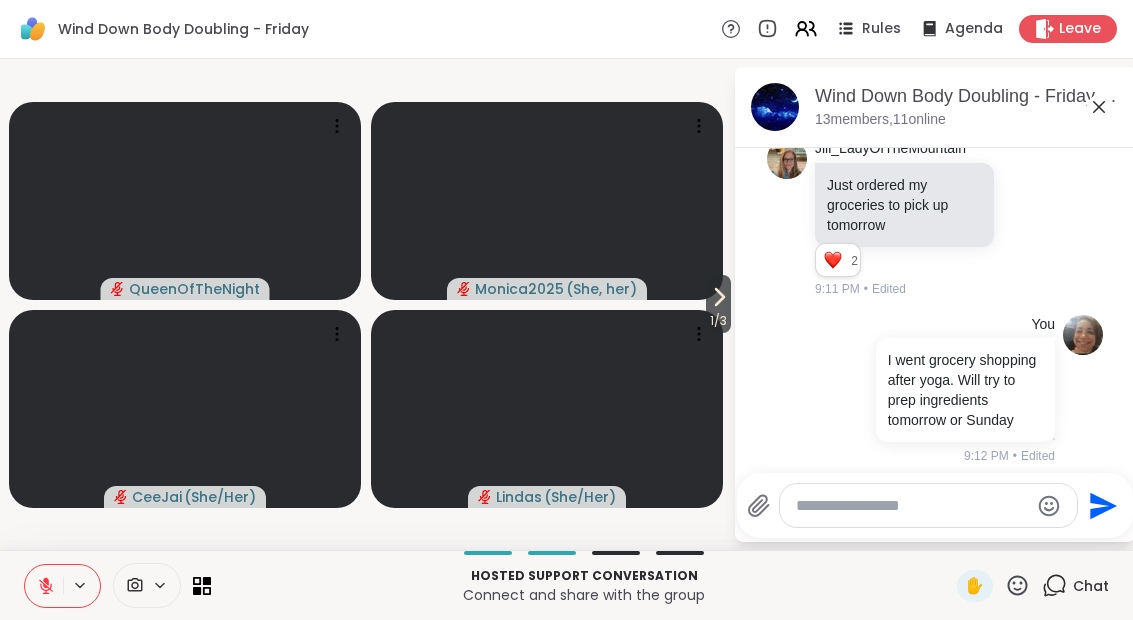 scroll, scrollTop: 2185, scrollLeft: 0, axis: vertical 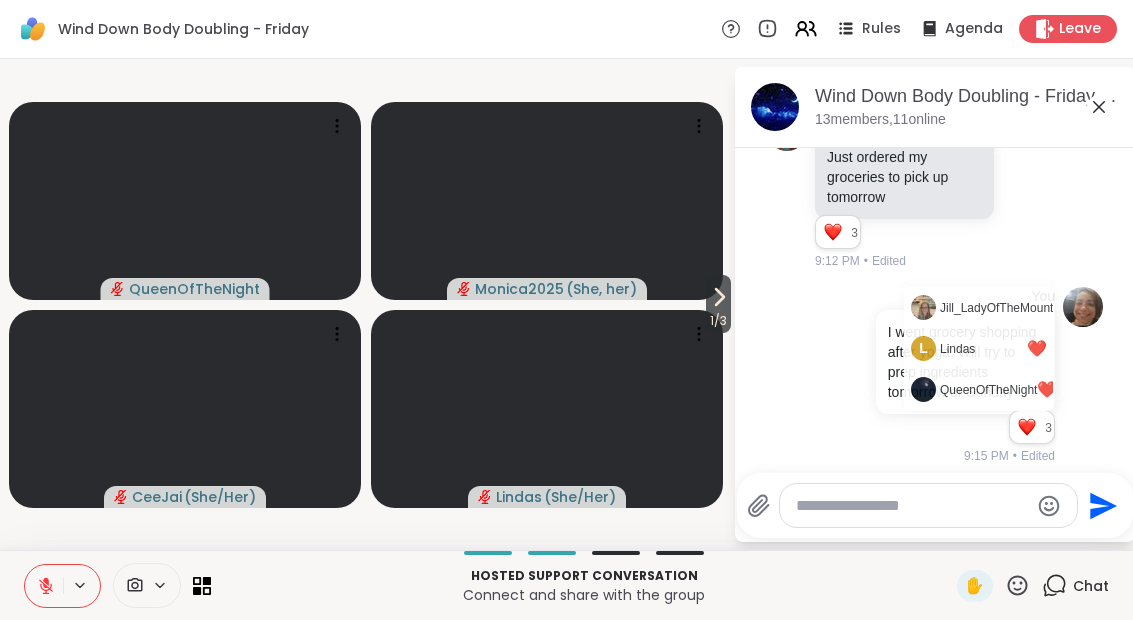 click 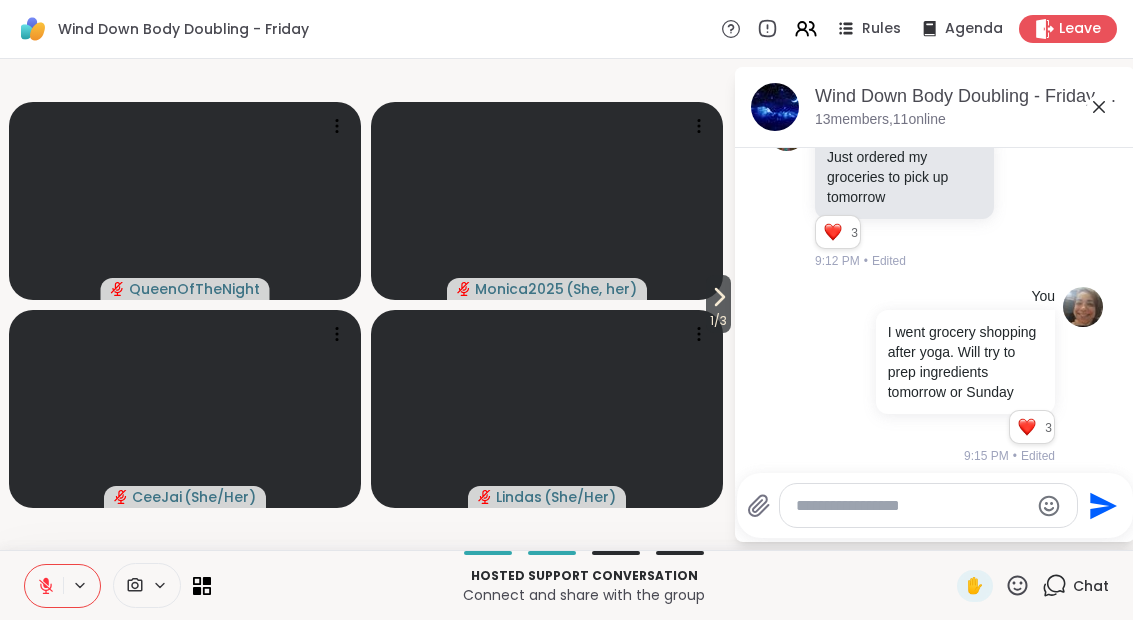 click on "3 3 3" at bounding box center (963, 431) 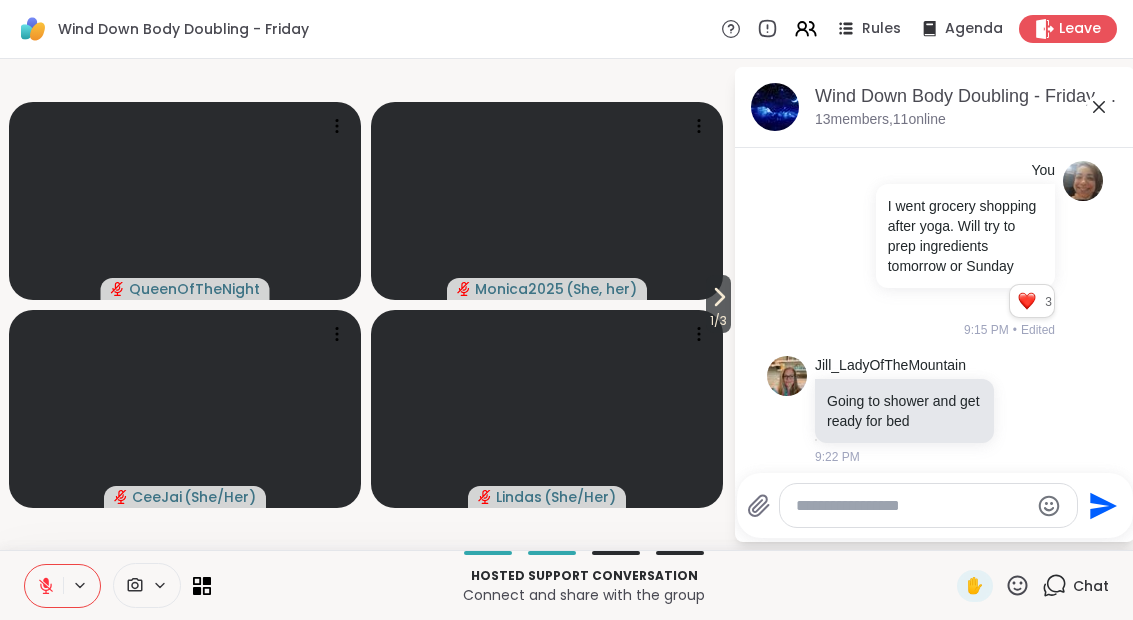 scroll, scrollTop: 2339, scrollLeft: 0, axis: vertical 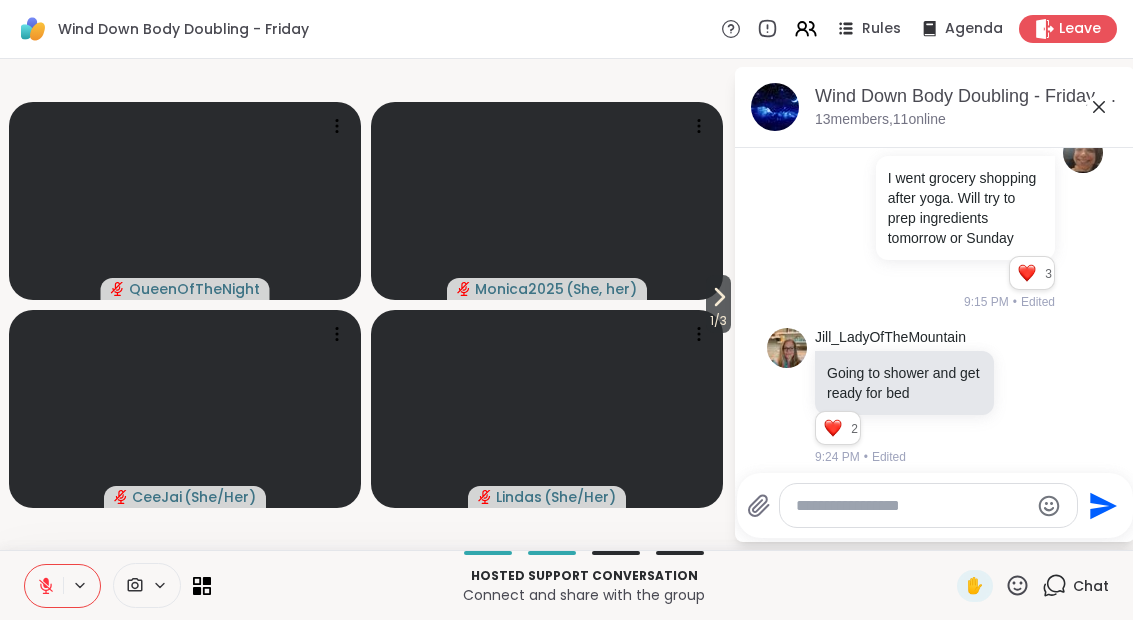 click 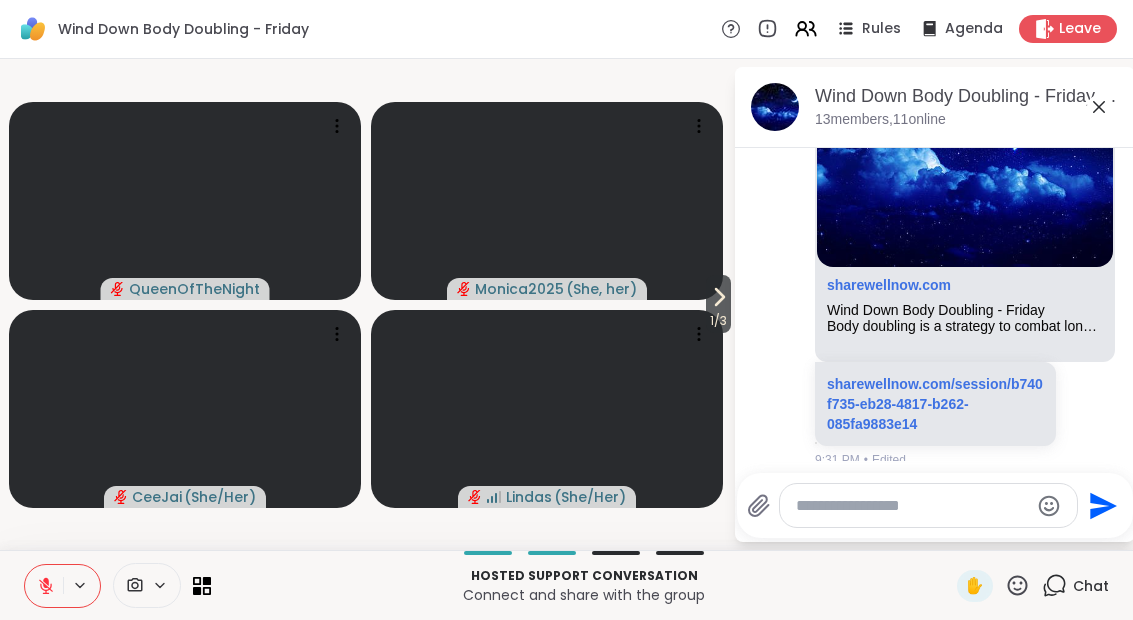 scroll, scrollTop: 2830, scrollLeft: 0, axis: vertical 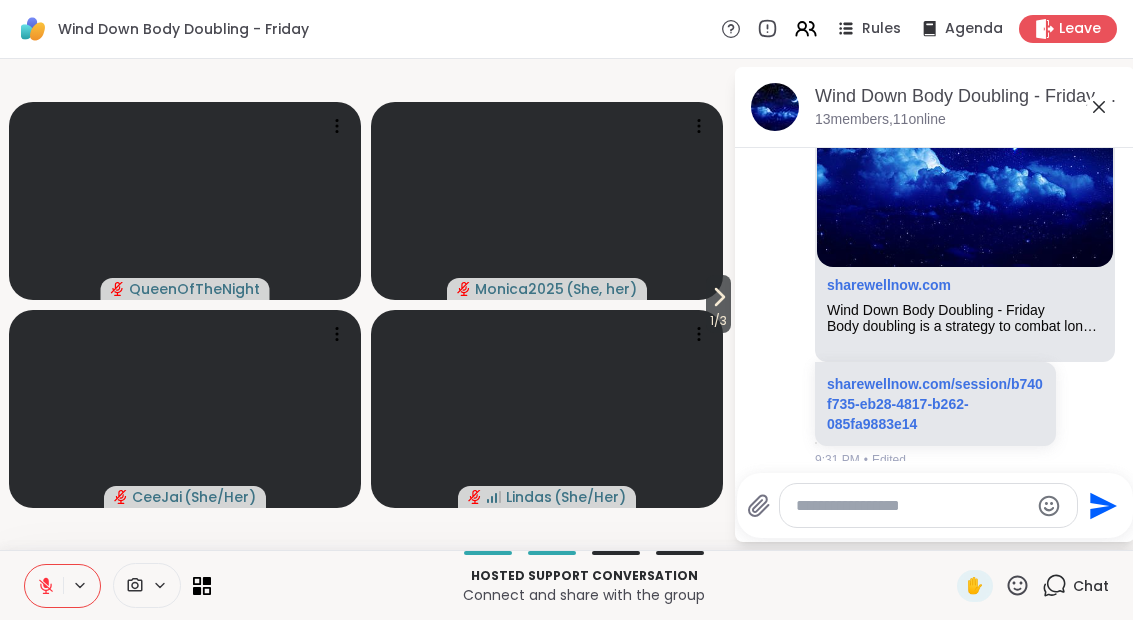 click 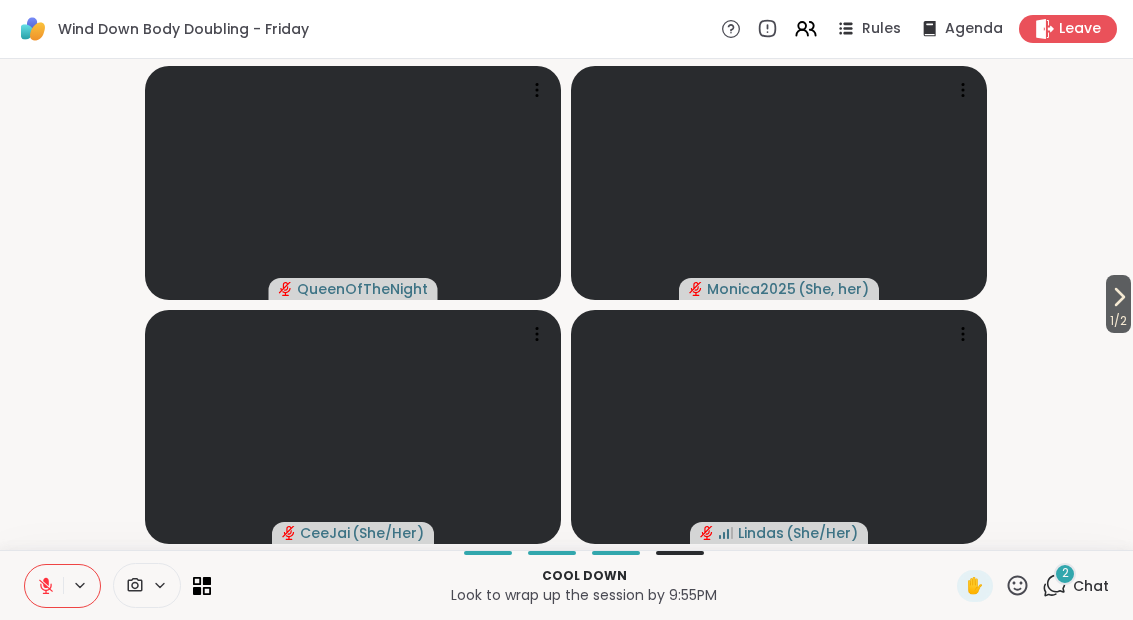 click on "Chat" at bounding box center (1091, 586) 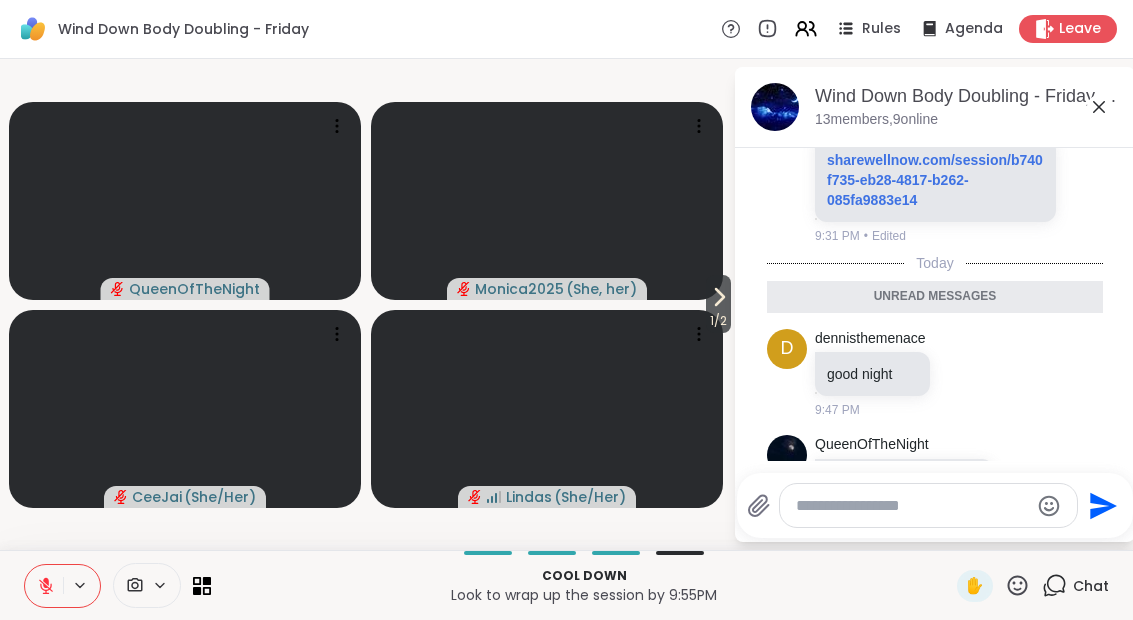 scroll, scrollTop: 3129, scrollLeft: 0, axis: vertical 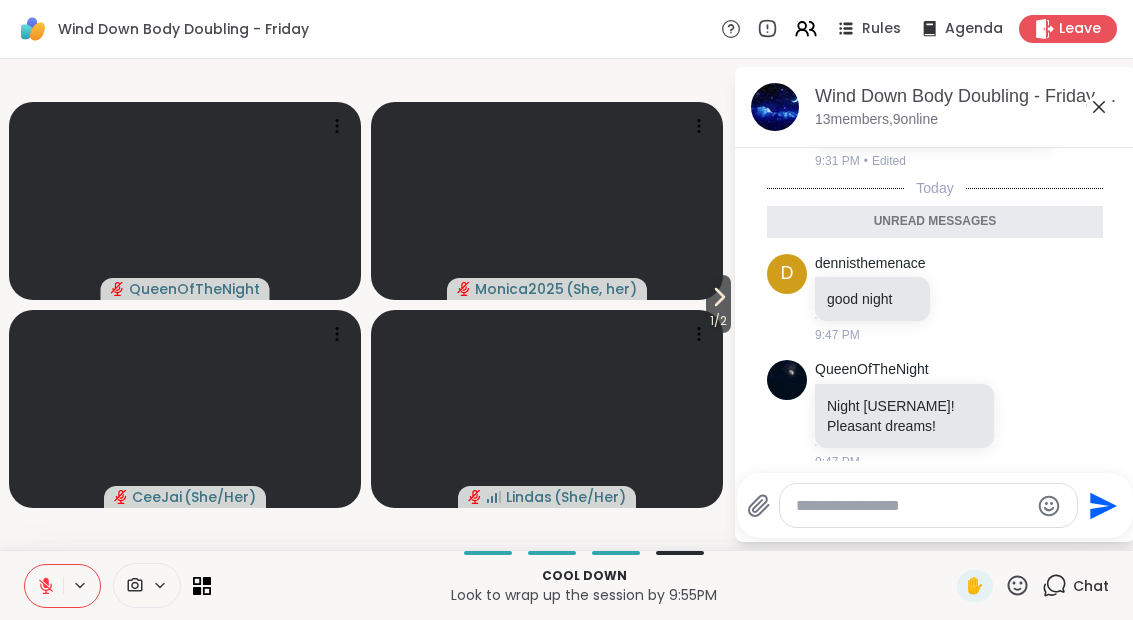 click on "Wind Down Body Doubling - Friday, Aug 08" at bounding box center [967, 96] 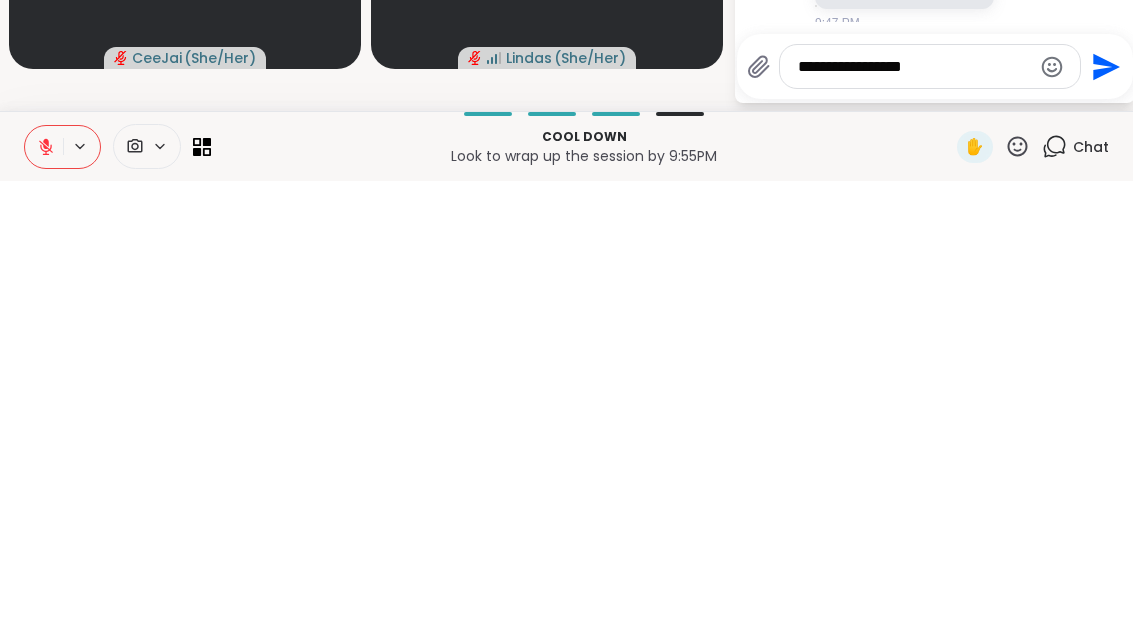 type on "**********" 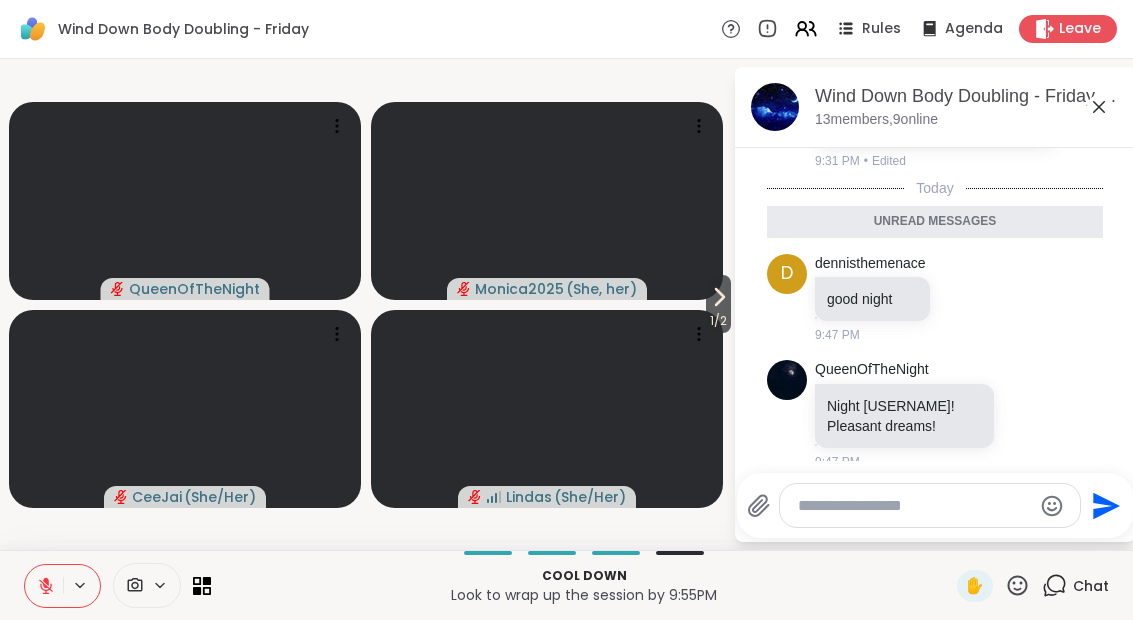 scroll, scrollTop: 3188, scrollLeft: 0, axis: vertical 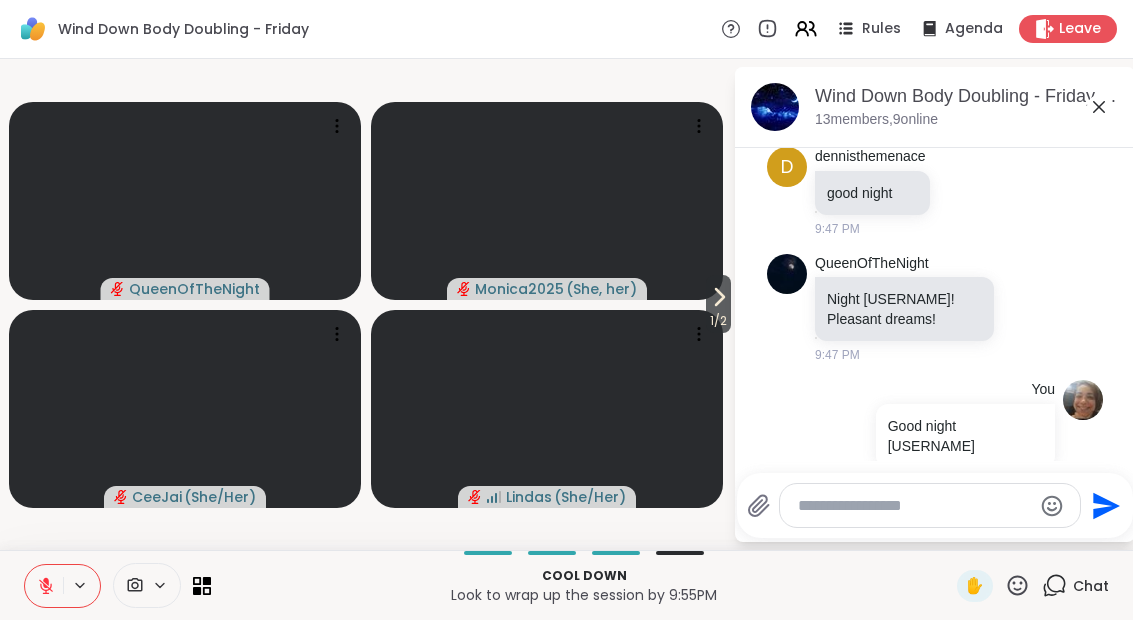 click 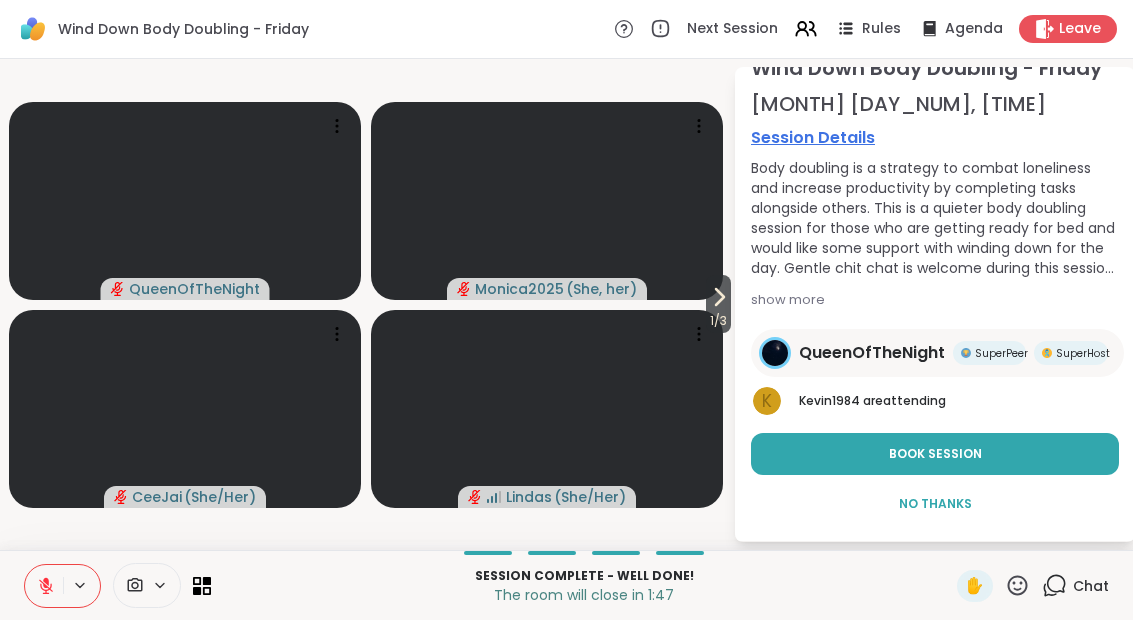 scroll, scrollTop: 81, scrollLeft: 0, axis: vertical 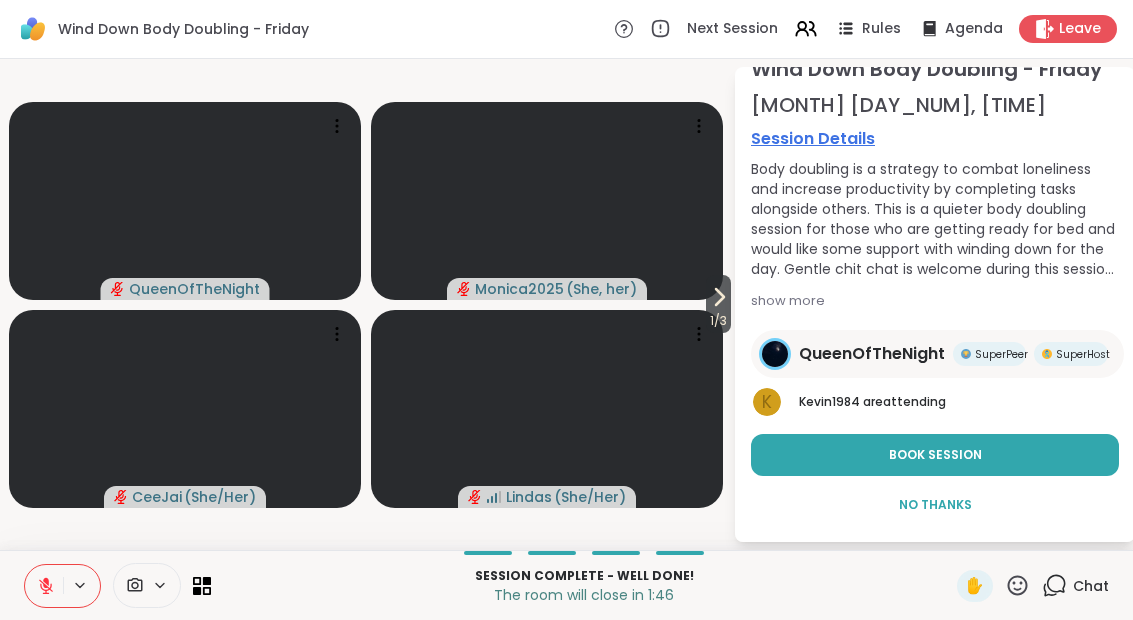 click on "Book Session" at bounding box center (935, 455) 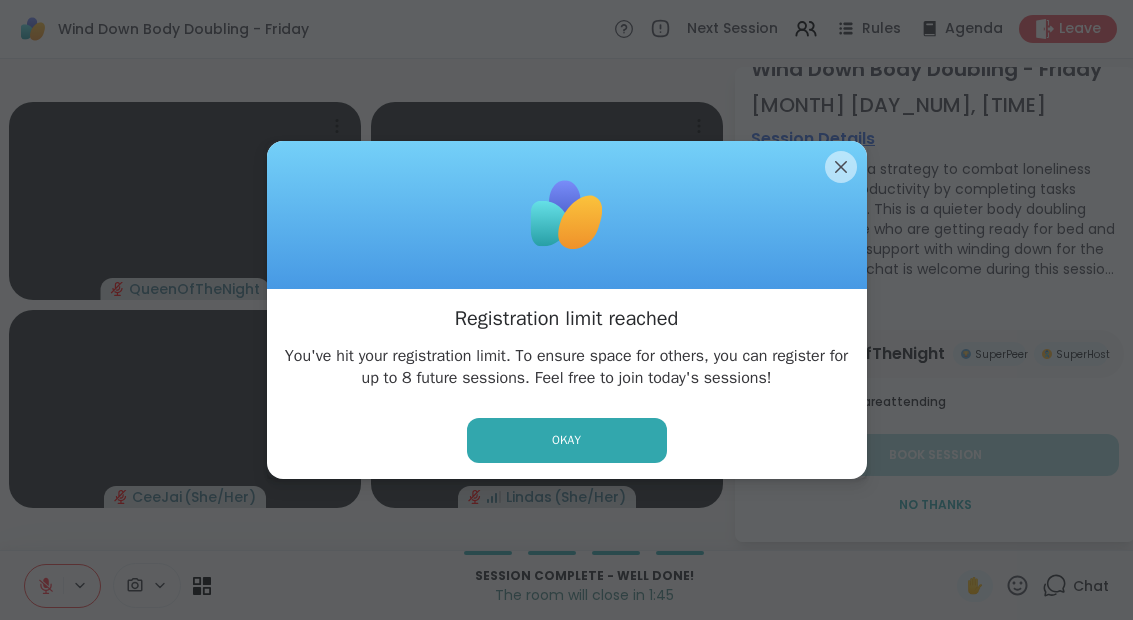 click on "Okay" at bounding box center (567, 440) 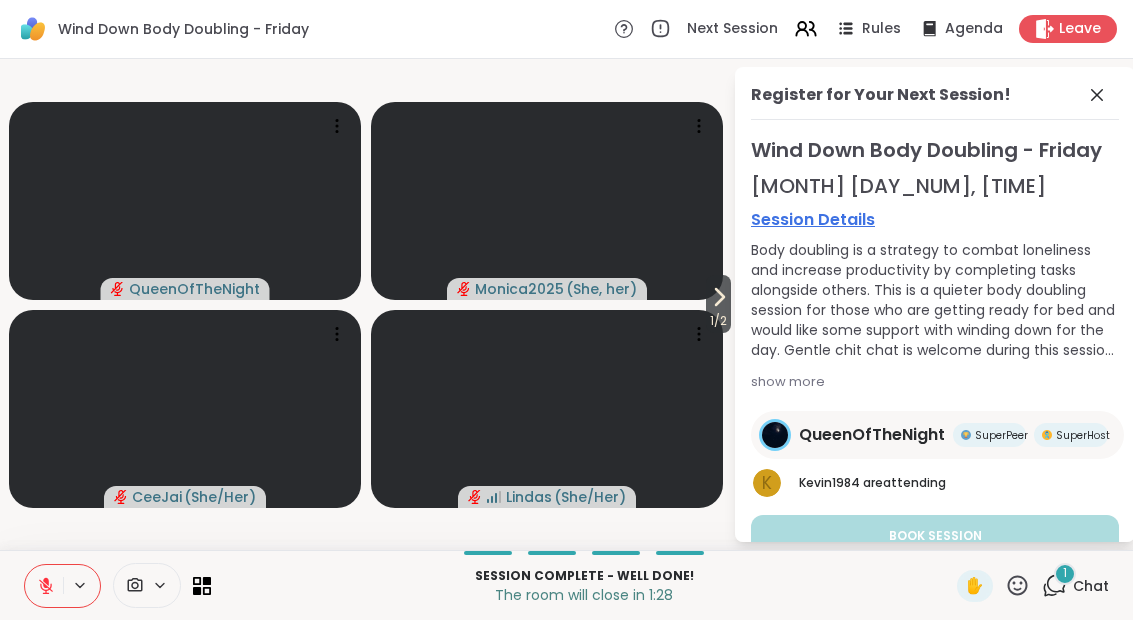 scroll, scrollTop: 0, scrollLeft: 0, axis: both 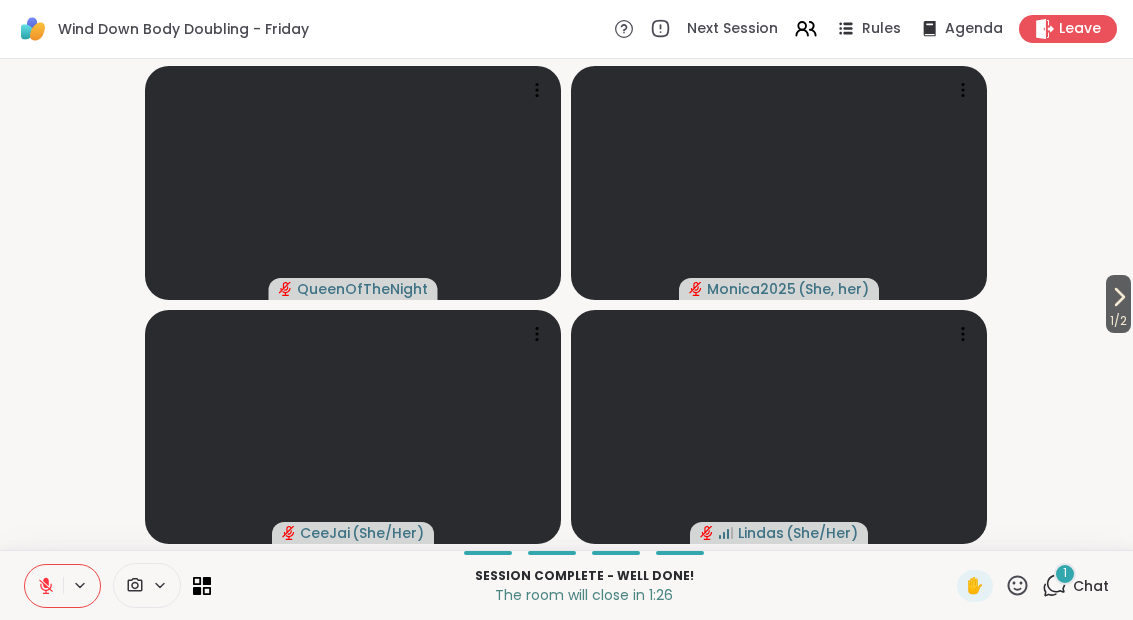 click on "1 Chat" at bounding box center [1075, 586] 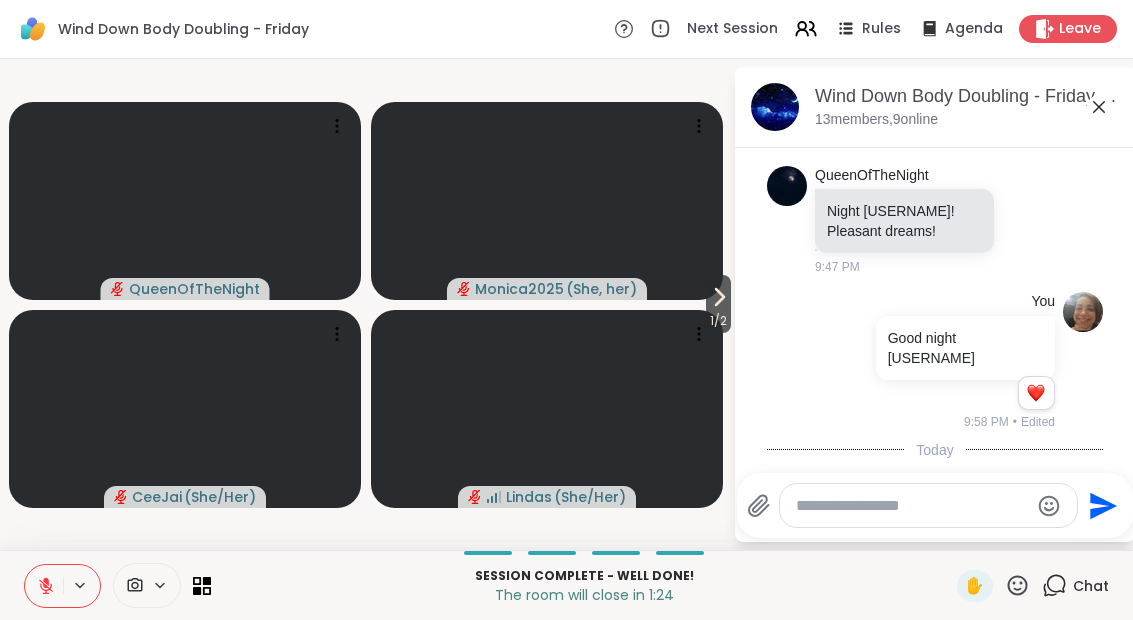 scroll, scrollTop: 3242, scrollLeft: 0, axis: vertical 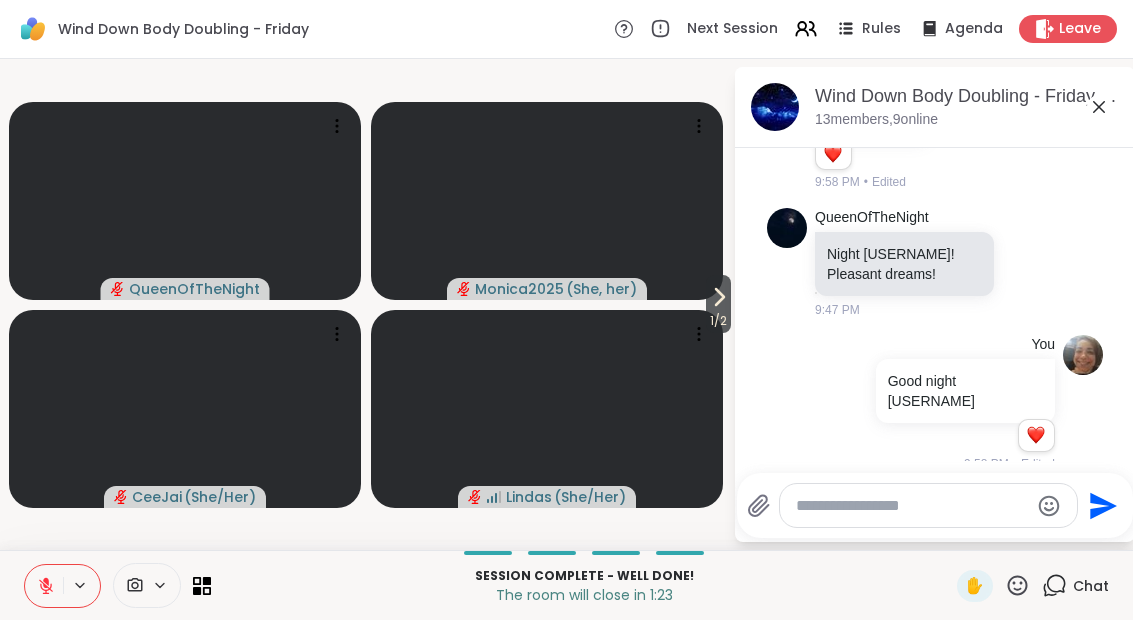 click on "Wind Down Body Doubling - Friday, Aug 08" at bounding box center (967, 96) 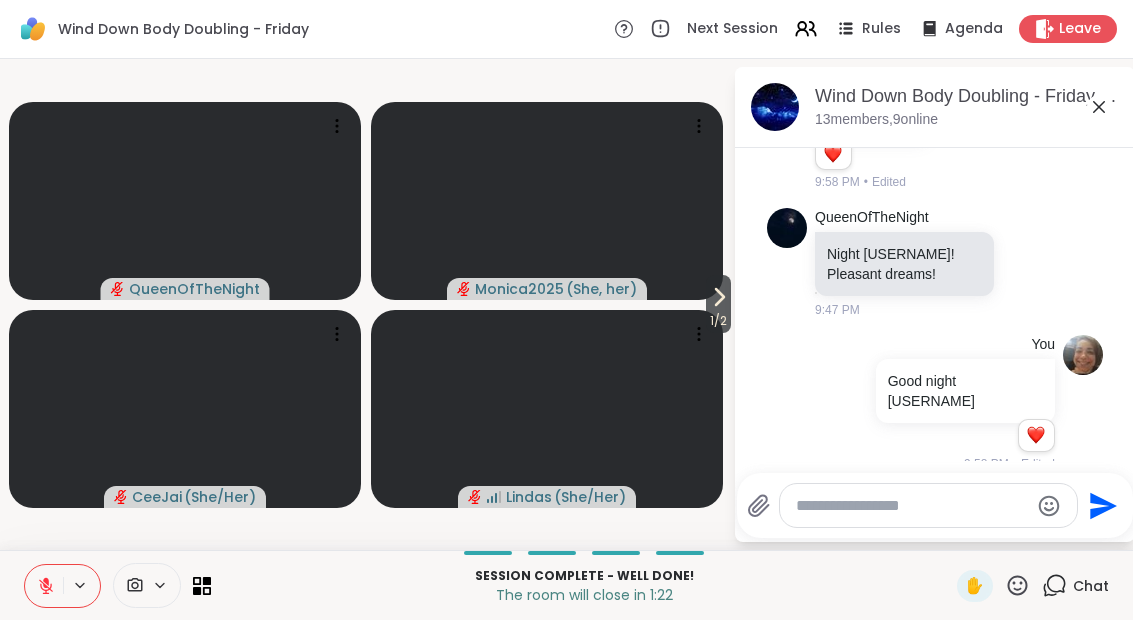 click 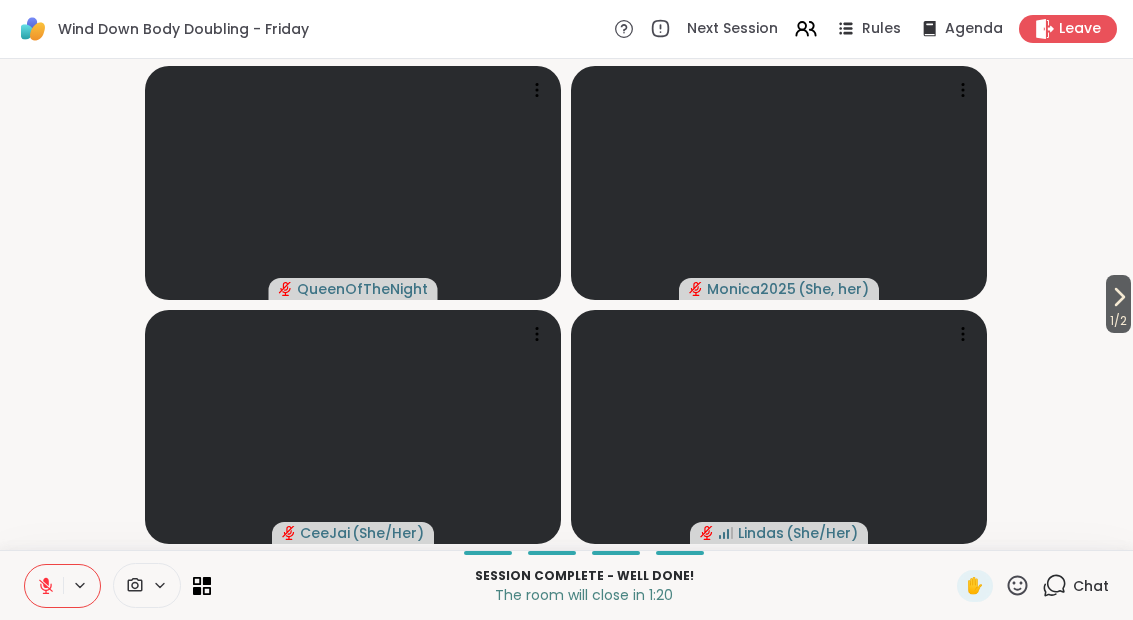 click on "1  /  2" at bounding box center [1118, 304] 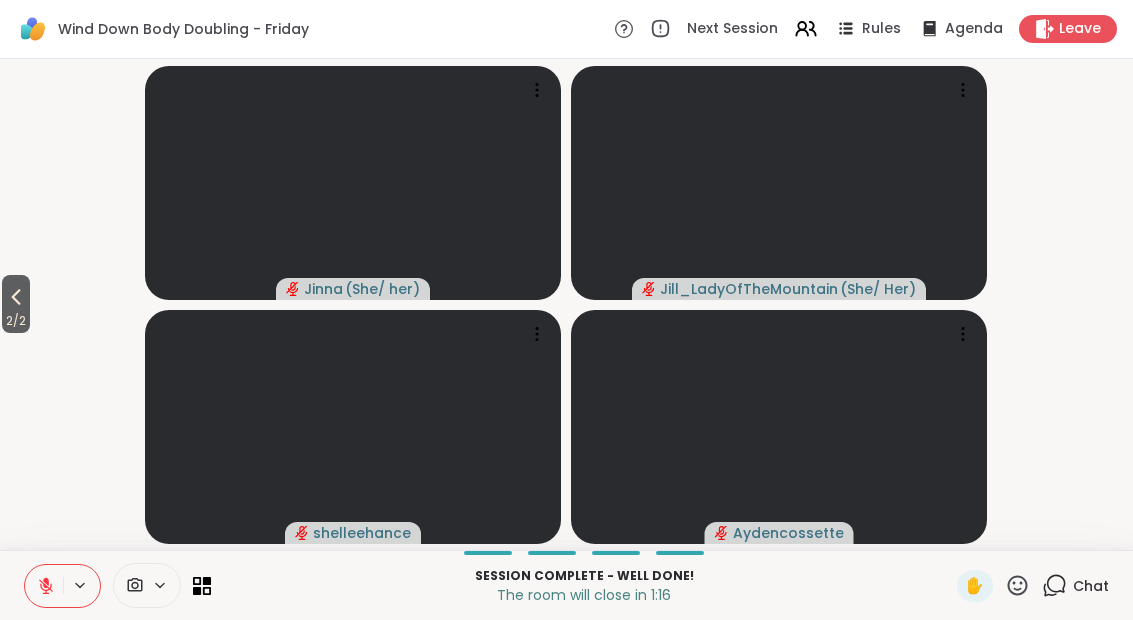 click on "2  /  2" at bounding box center (16, 304) 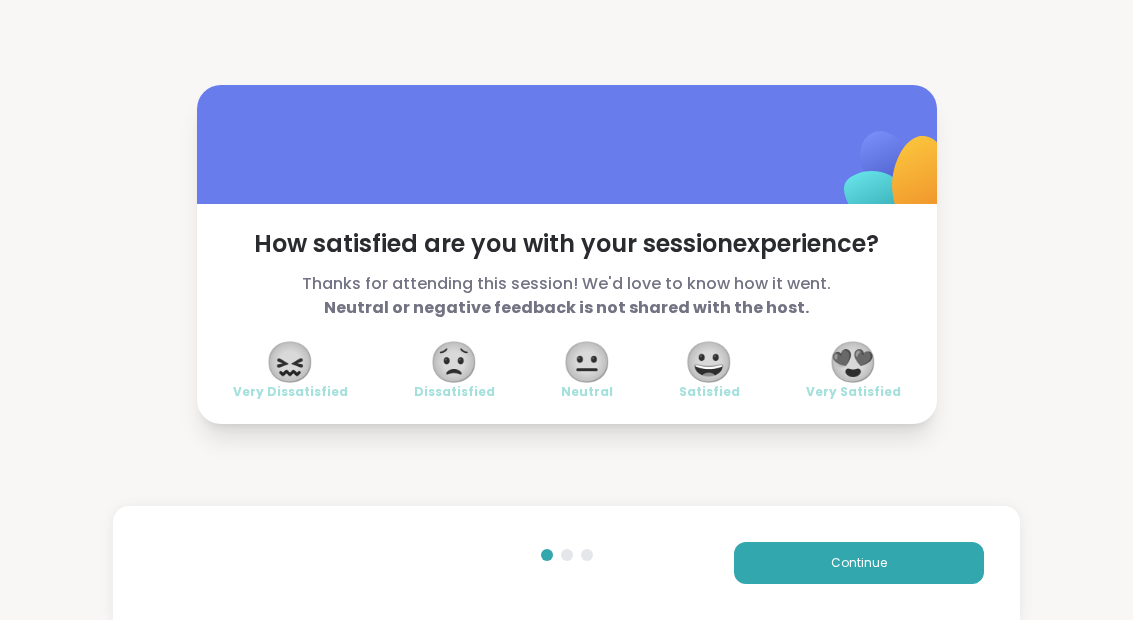 click on "😀" at bounding box center [709, 362] 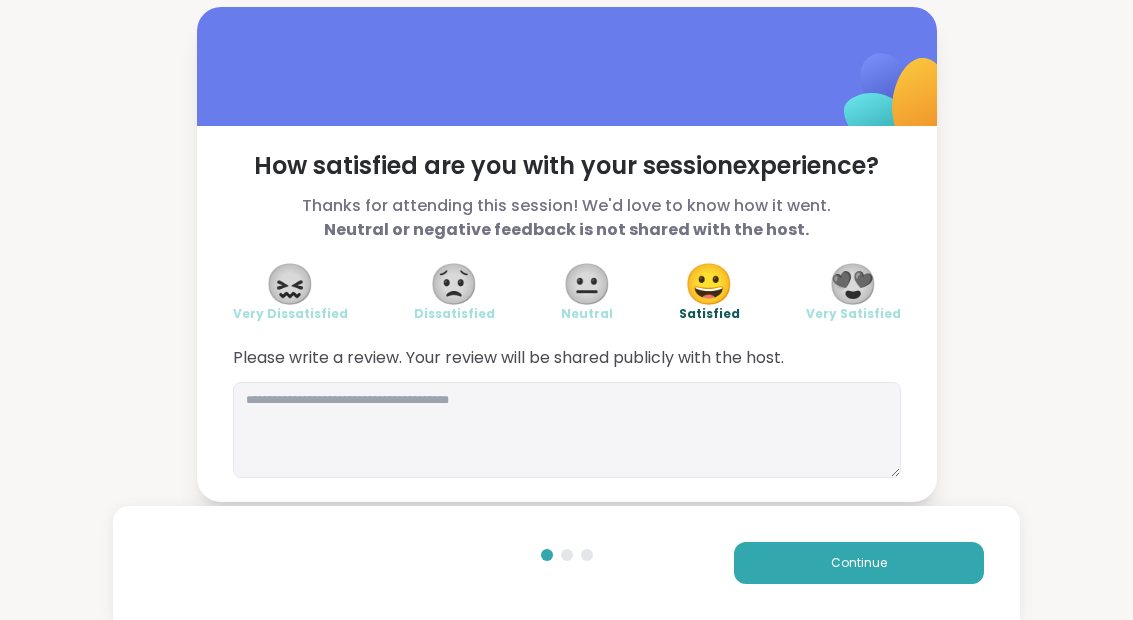 click on "Continue" at bounding box center [859, 563] 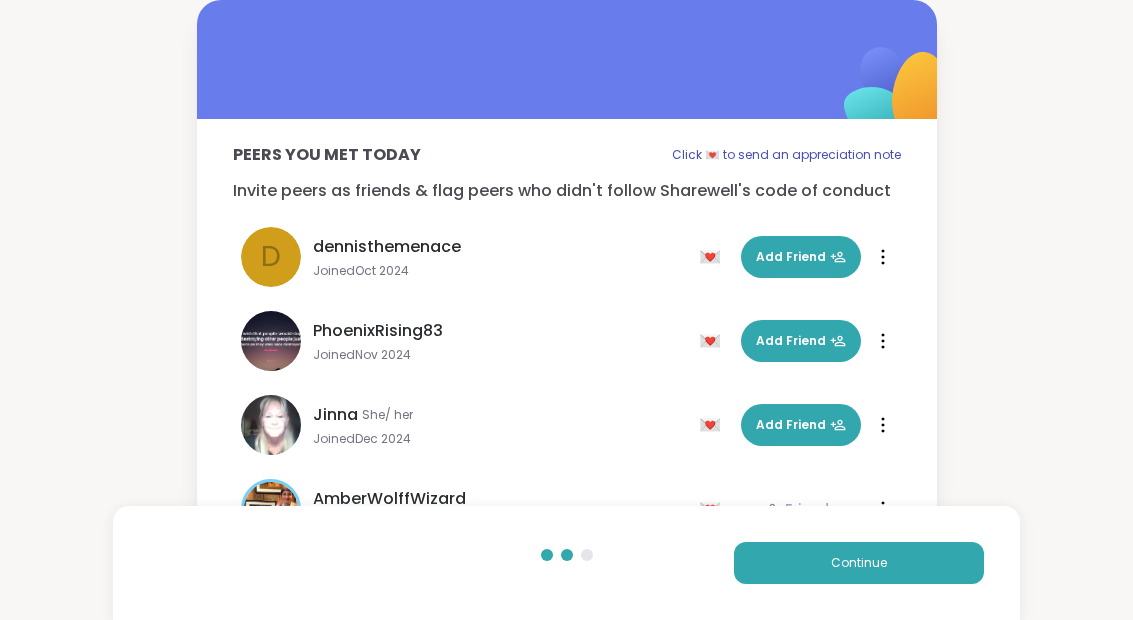 click on "Continue" at bounding box center [859, 563] 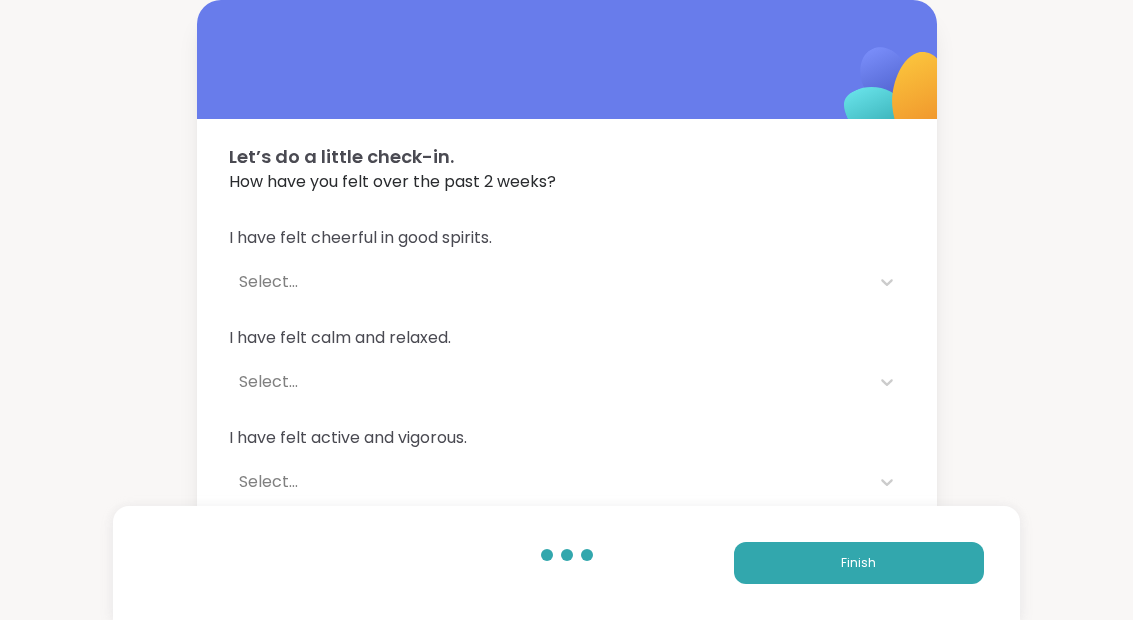 click on "Finish" at bounding box center [859, 563] 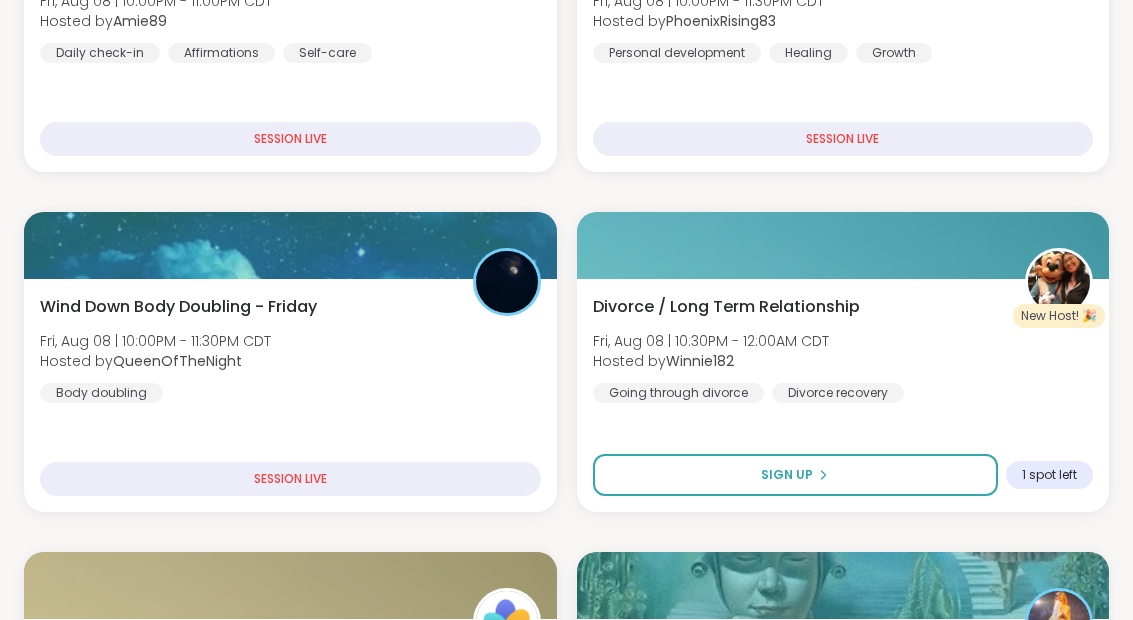 scroll, scrollTop: 518, scrollLeft: 0, axis: vertical 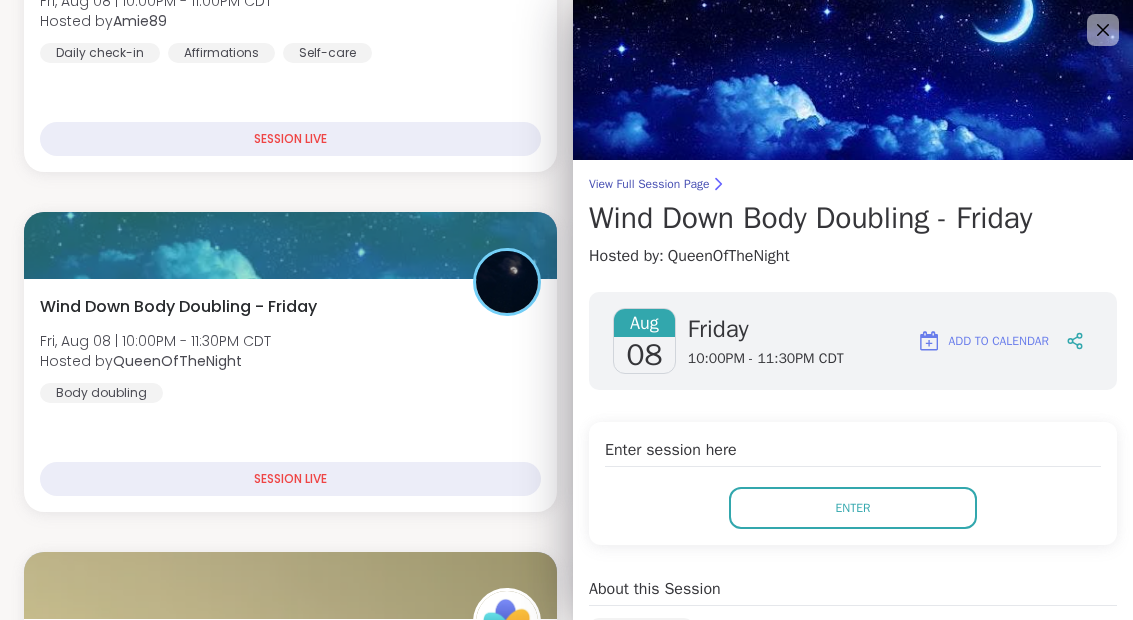 click on "Enter" at bounding box center (853, 508) 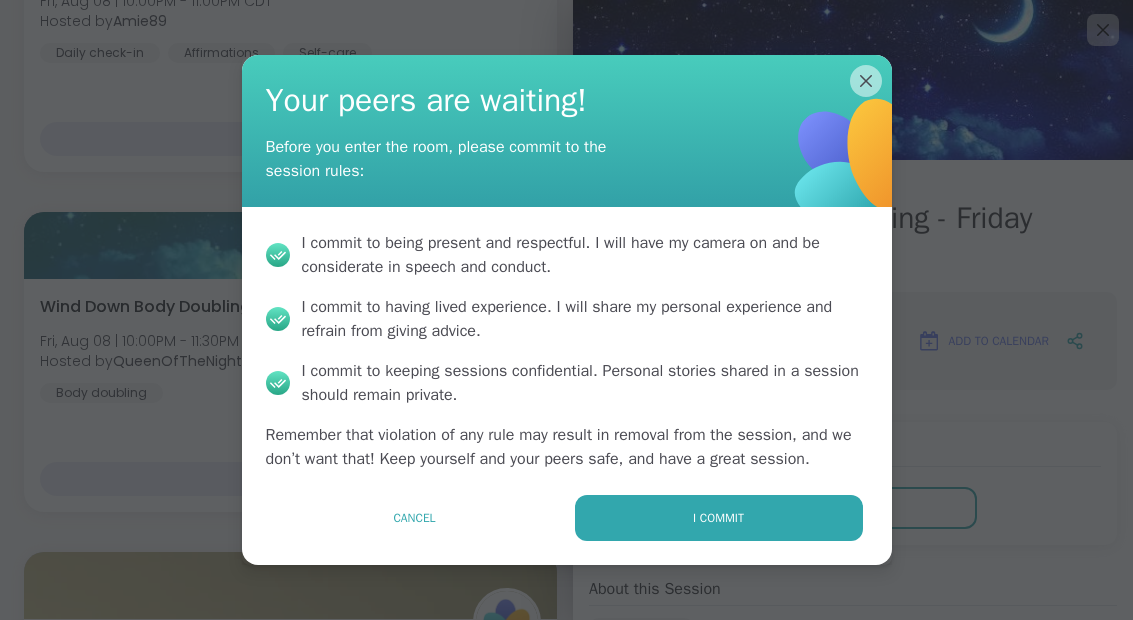 click on "I commit" at bounding box center (719, 518) 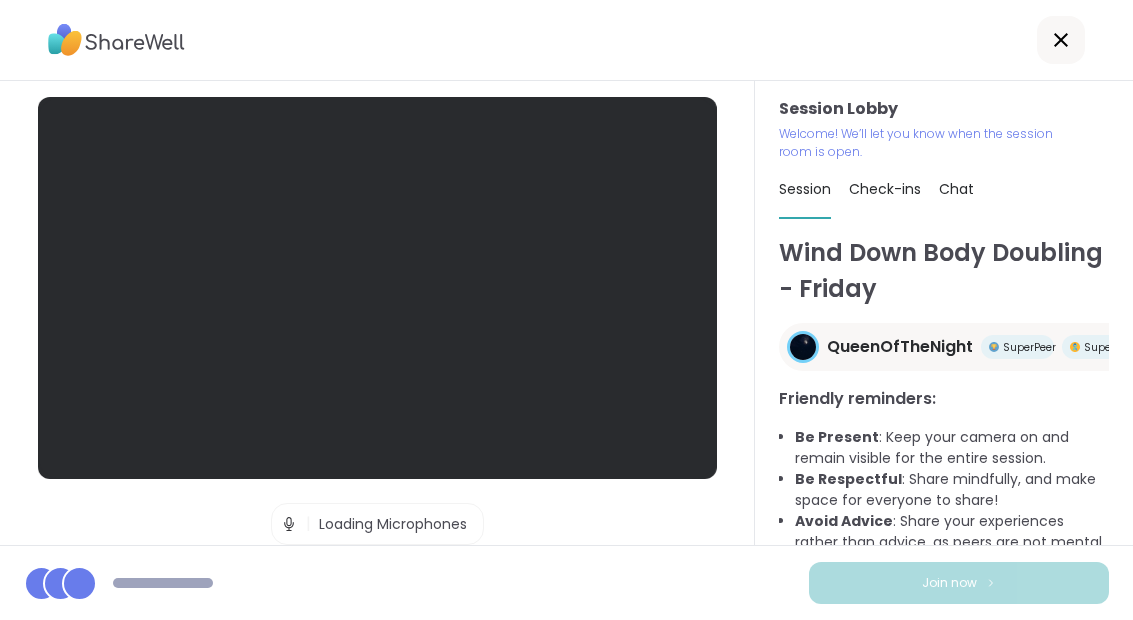 scroll, scrollTop: 0, scrollLeft: 0, axis: both 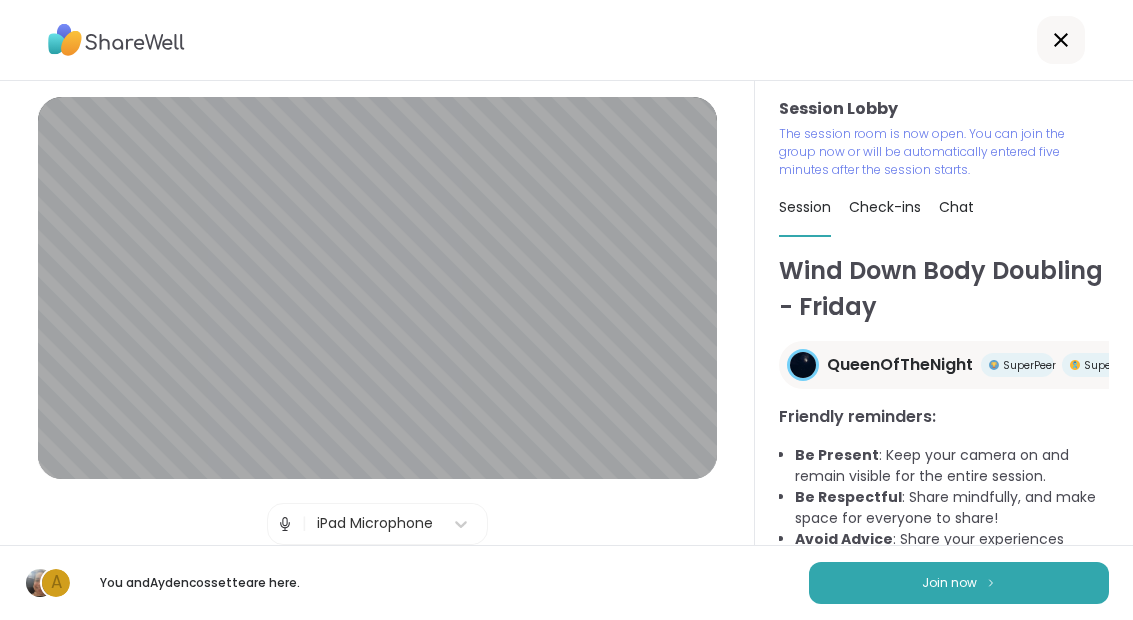 click on "Join now" at bounding box center [949, 583] 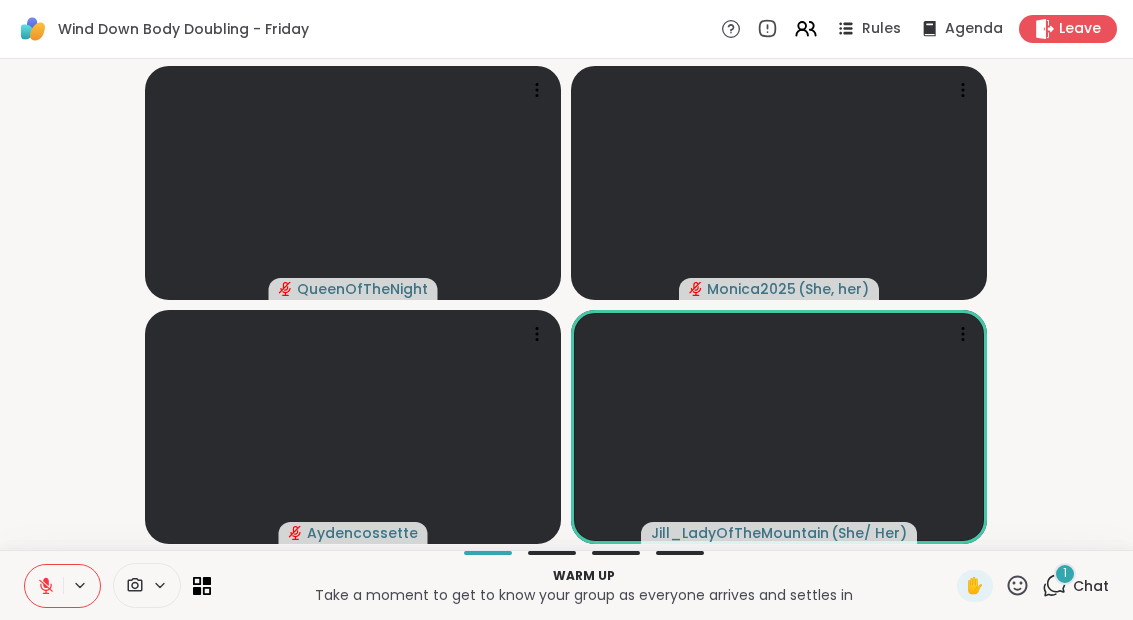 click on "Chat" at bounding box center (1091, 586) 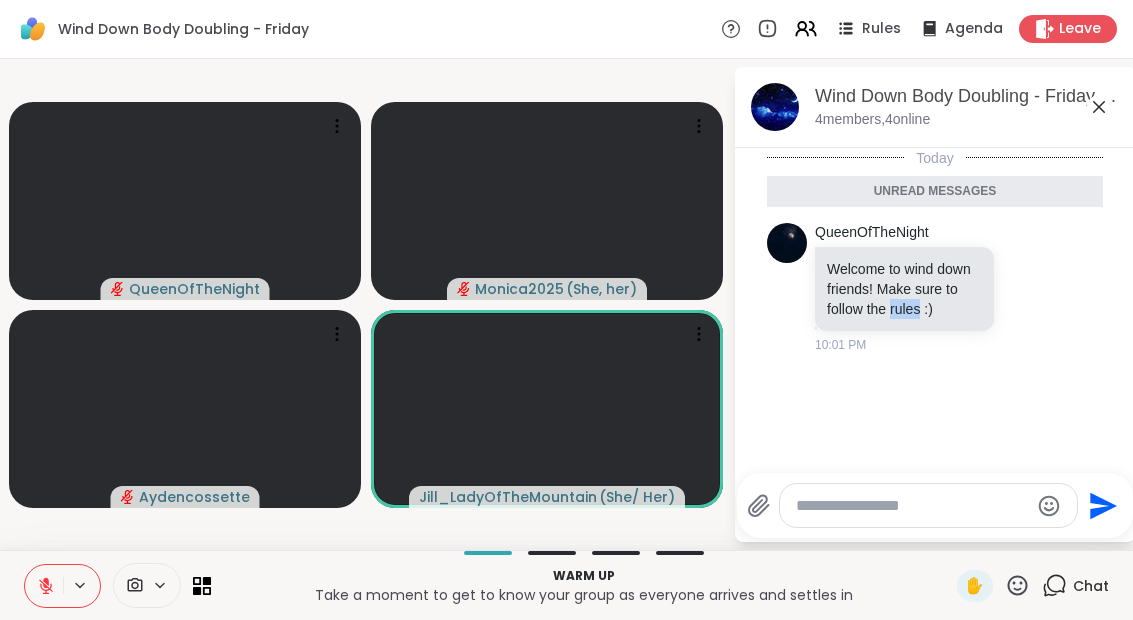 click on "Today Unread messages [USERNAME] Welcome to wind down friends! Make sure to follow the rules :) [TIME]" at bounding box center (935, 304) 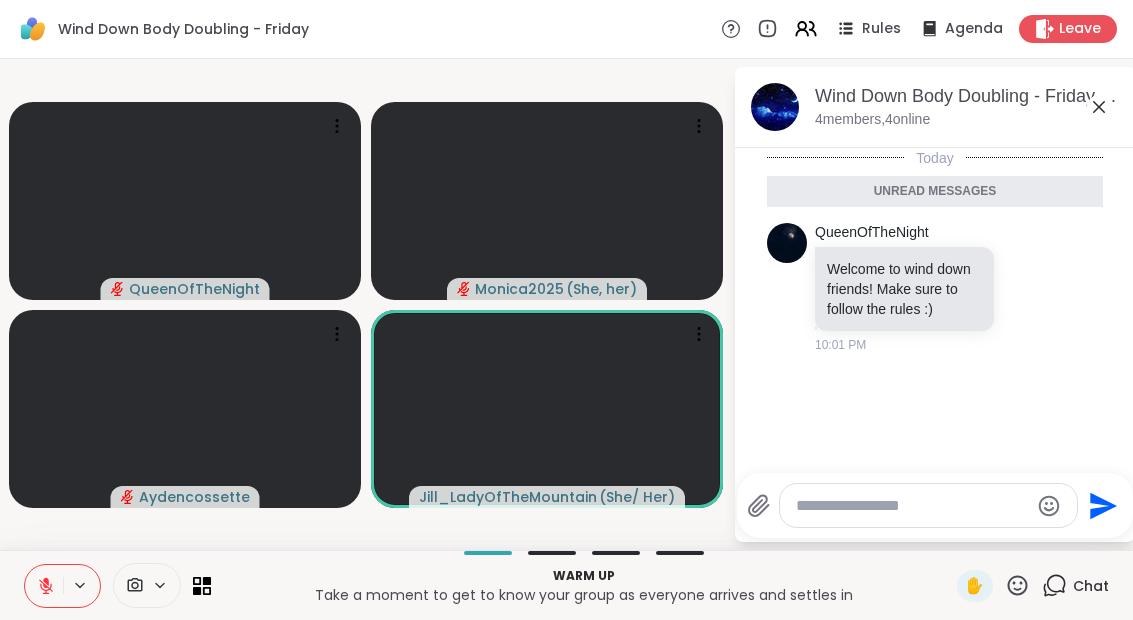 click 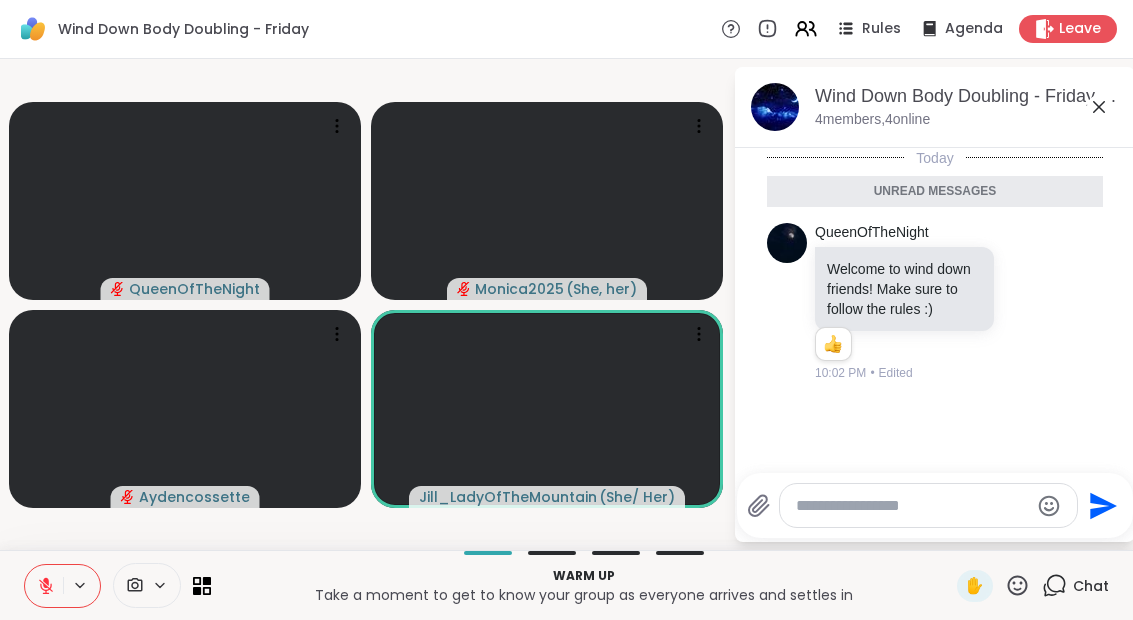 click 